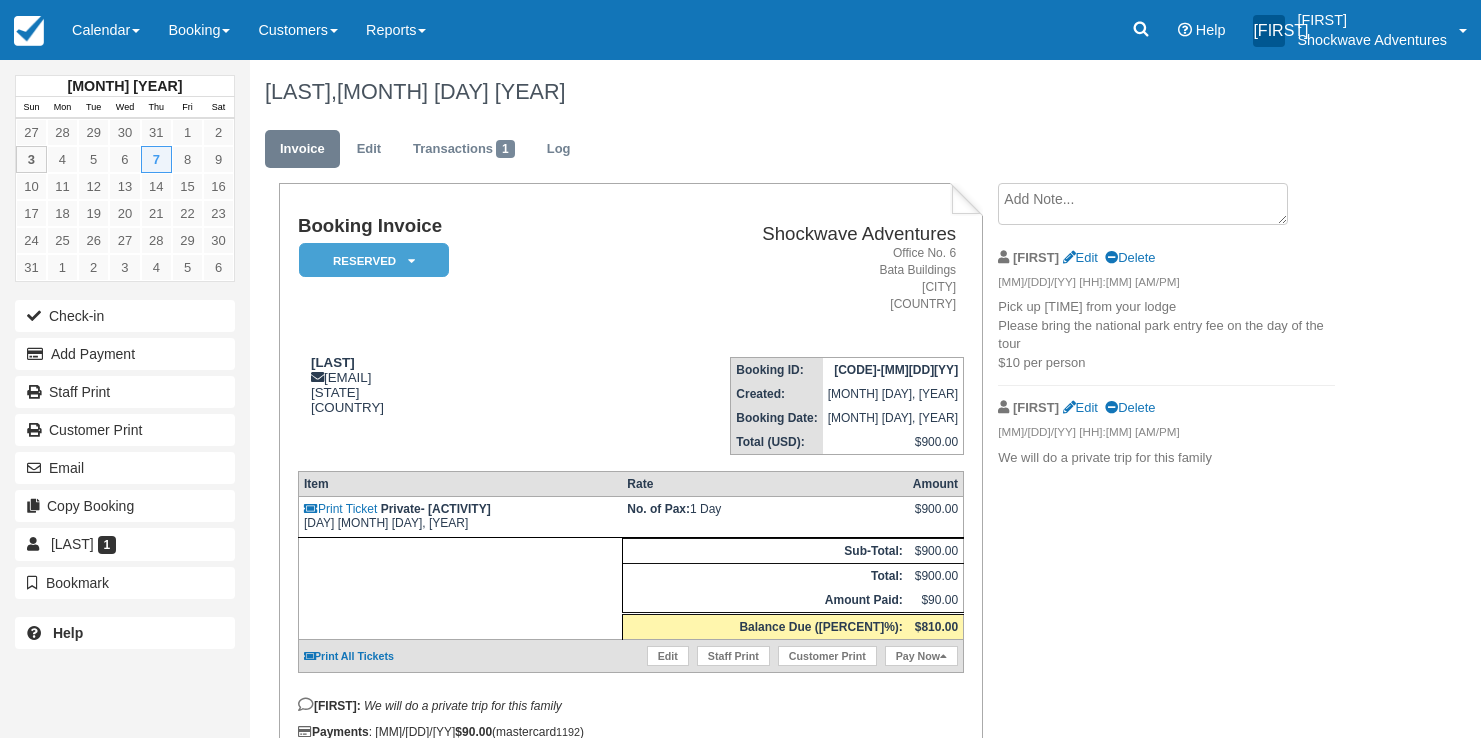 scroll, scrollTop: 0, scrollLeft: 0, axis: both 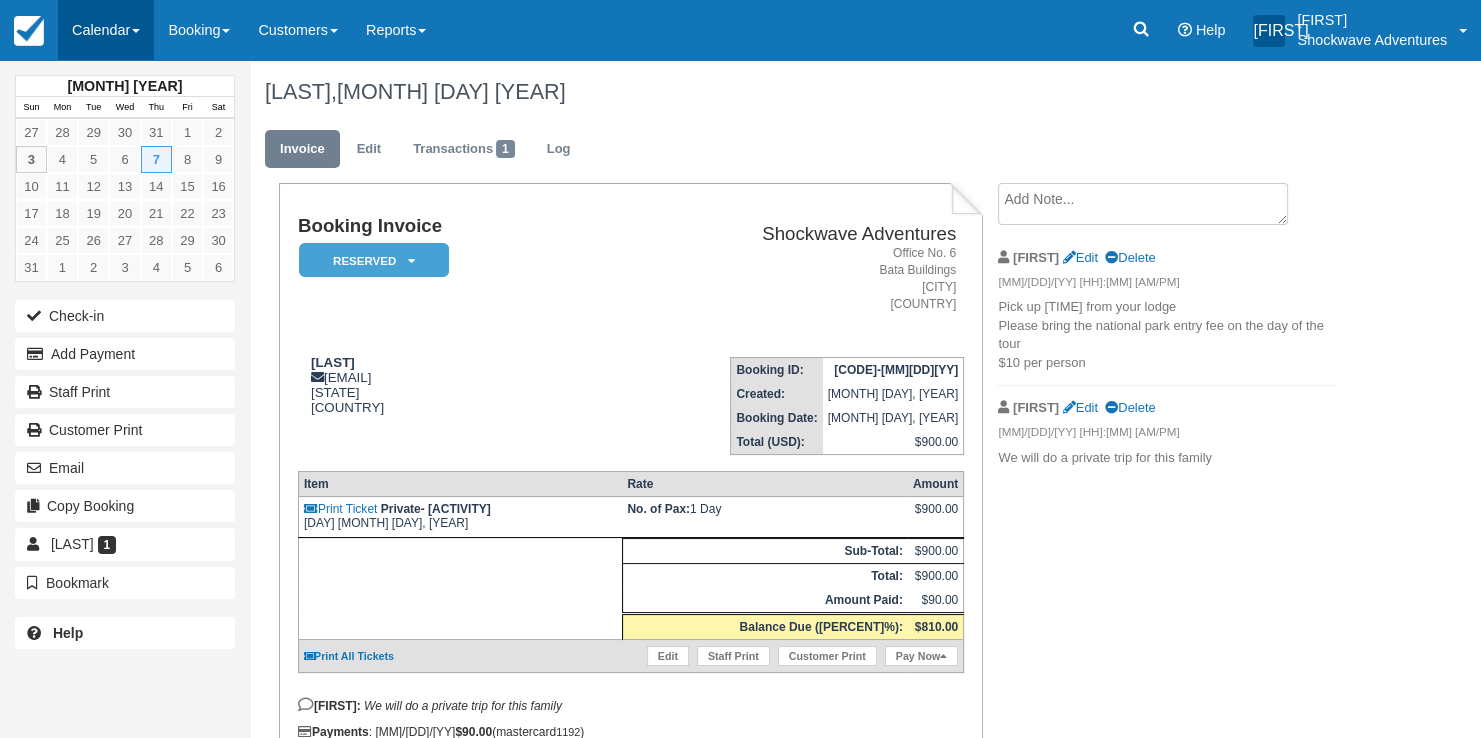 click on "Calendar" at bounding box center (106, 30) 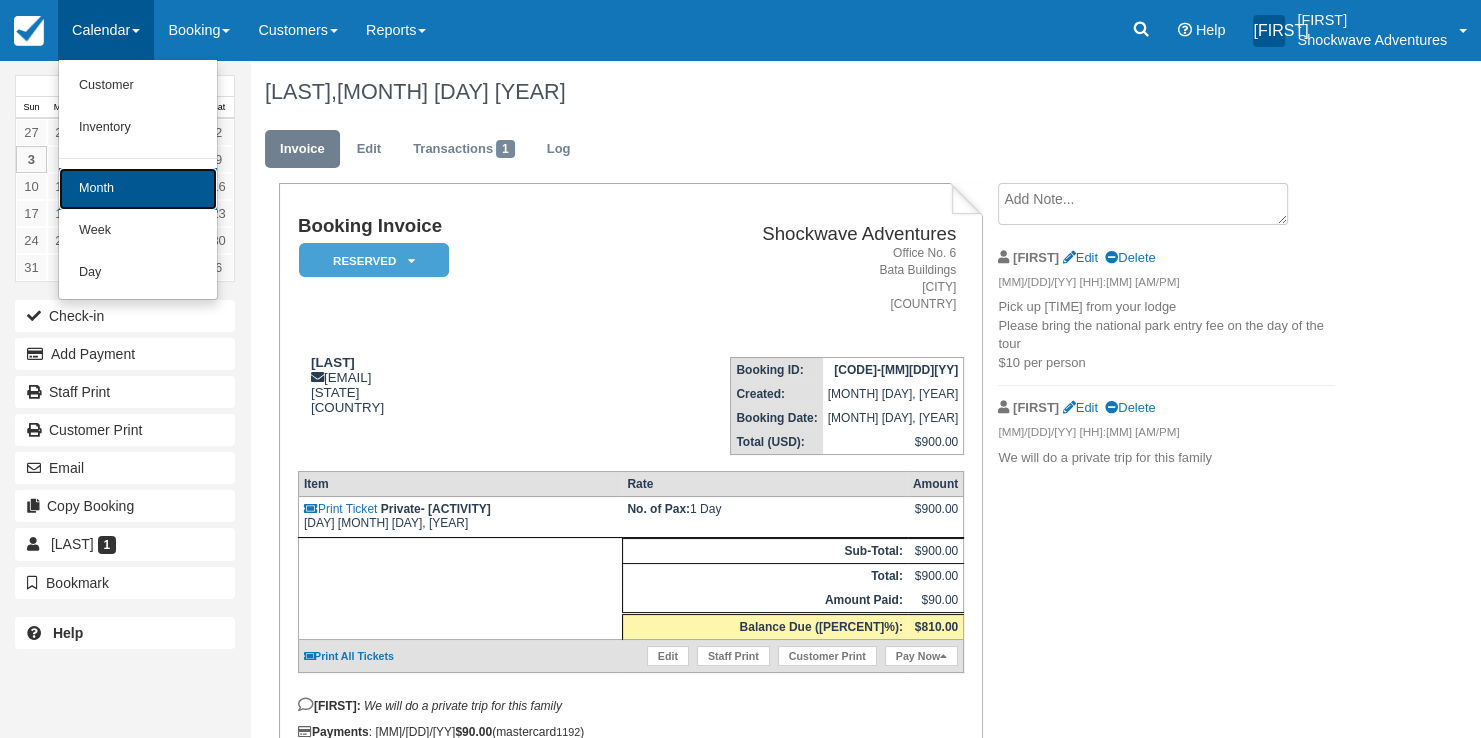 click on "Month" at bounding box center (138, 189) 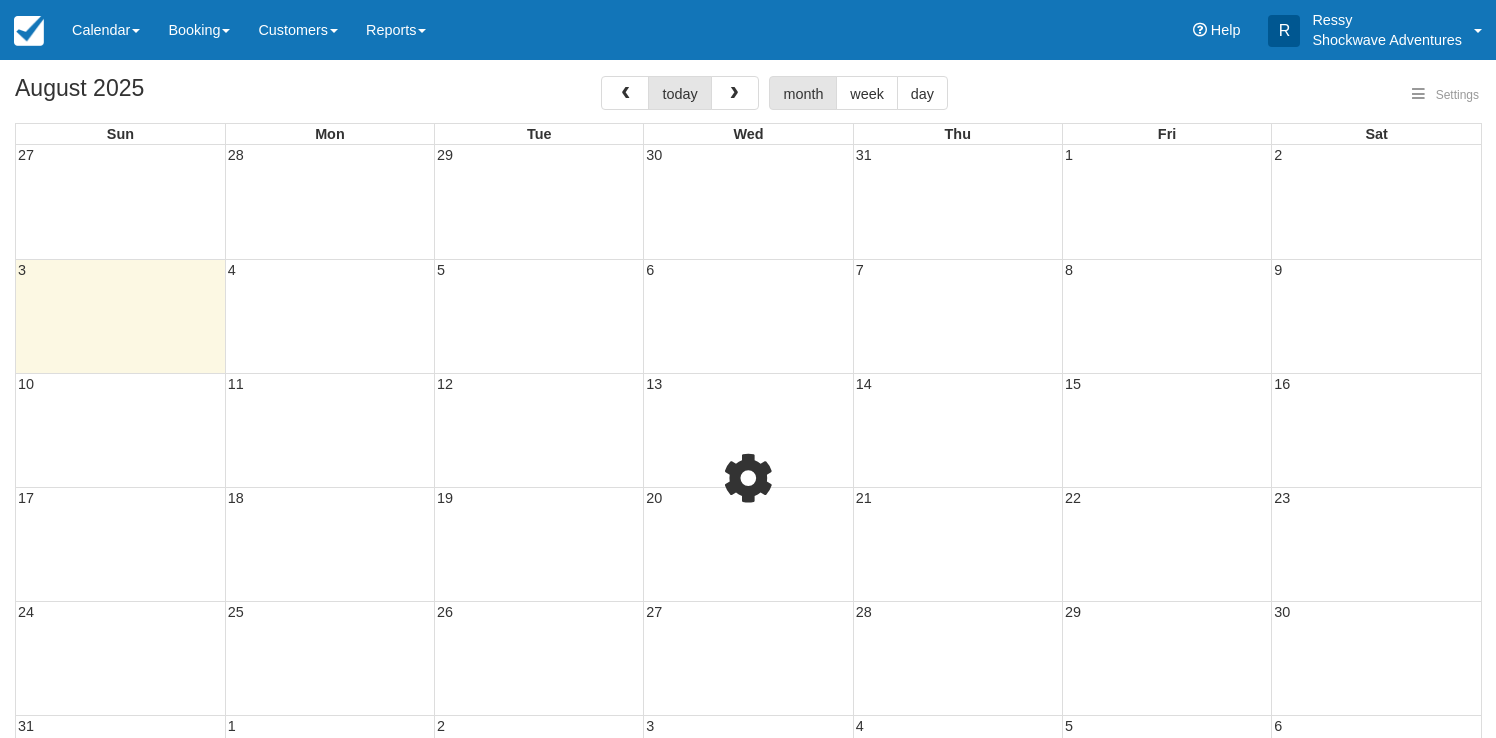 select 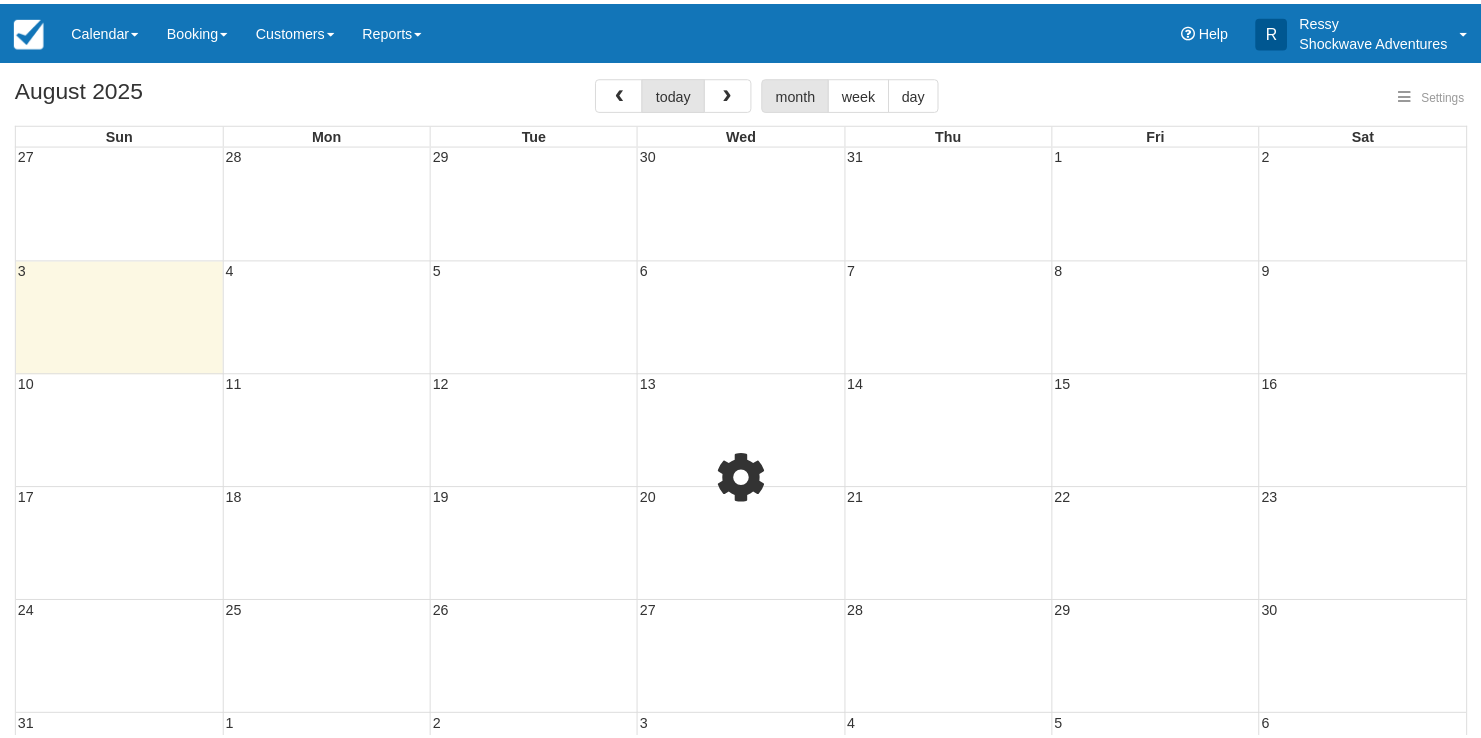 scroll, scrollTop: 0, scrollLeft: 0, axis: both 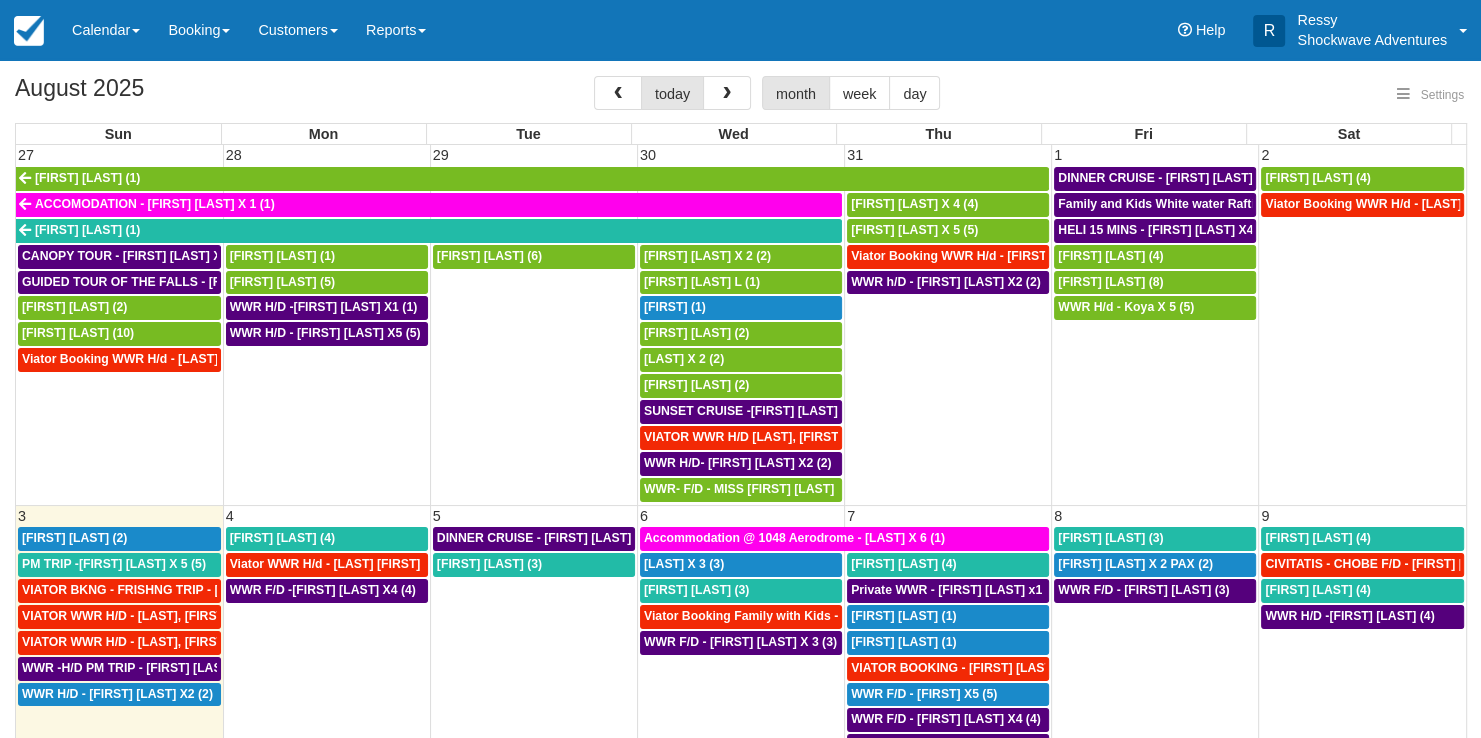 select 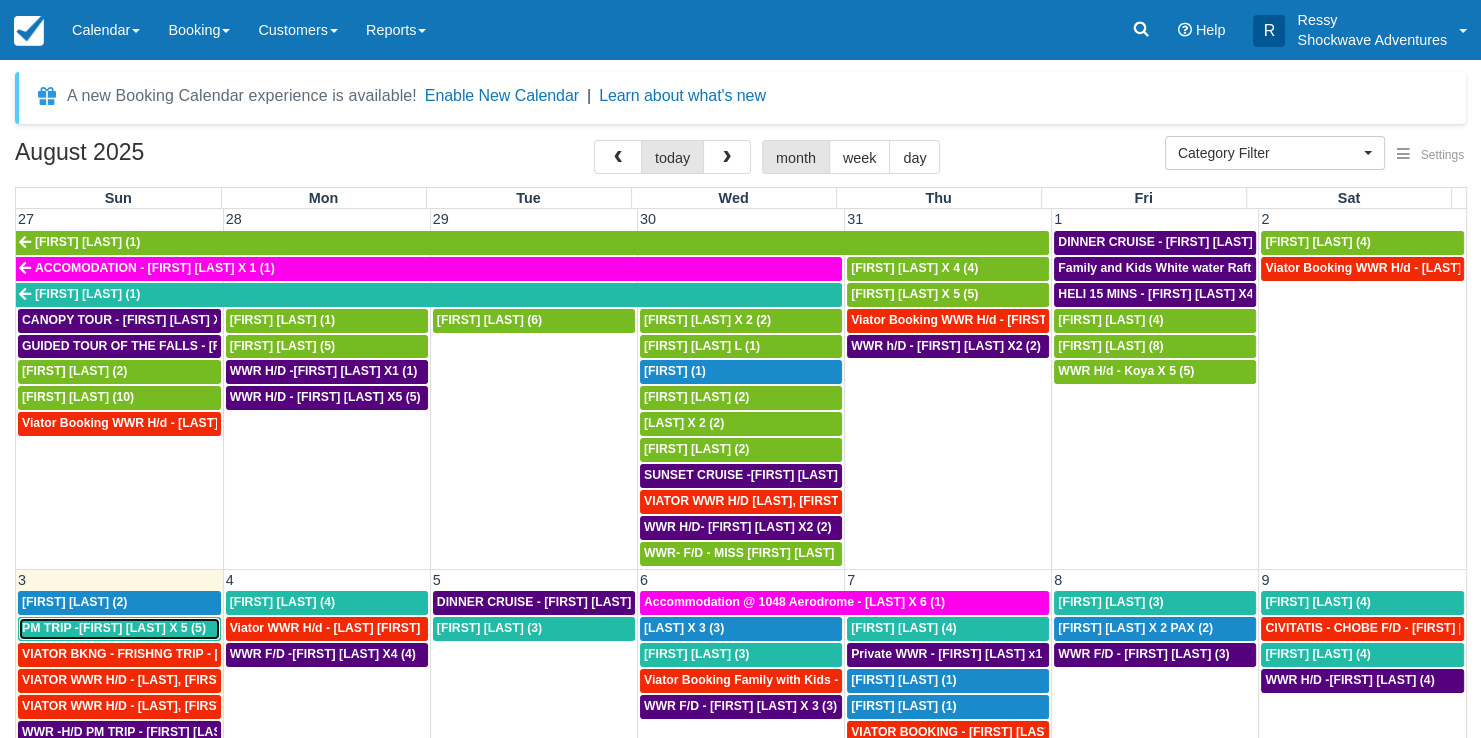 drag, startPoint x: 99, startPoint y: 623, endPoint x: 106, endPoint y: 639, distance: 17.464249 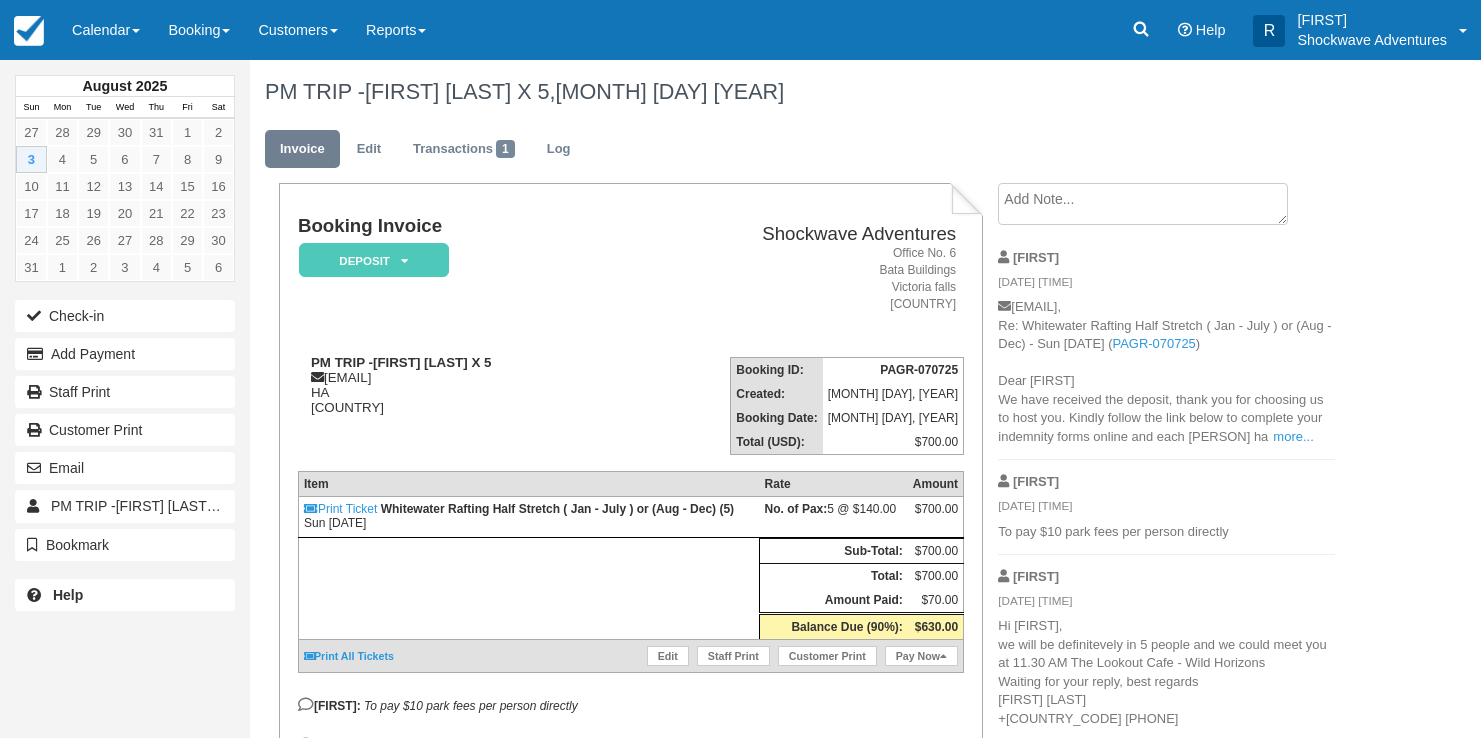 scroll, scrollTop: 0, scrollLeft: 0, axis: both 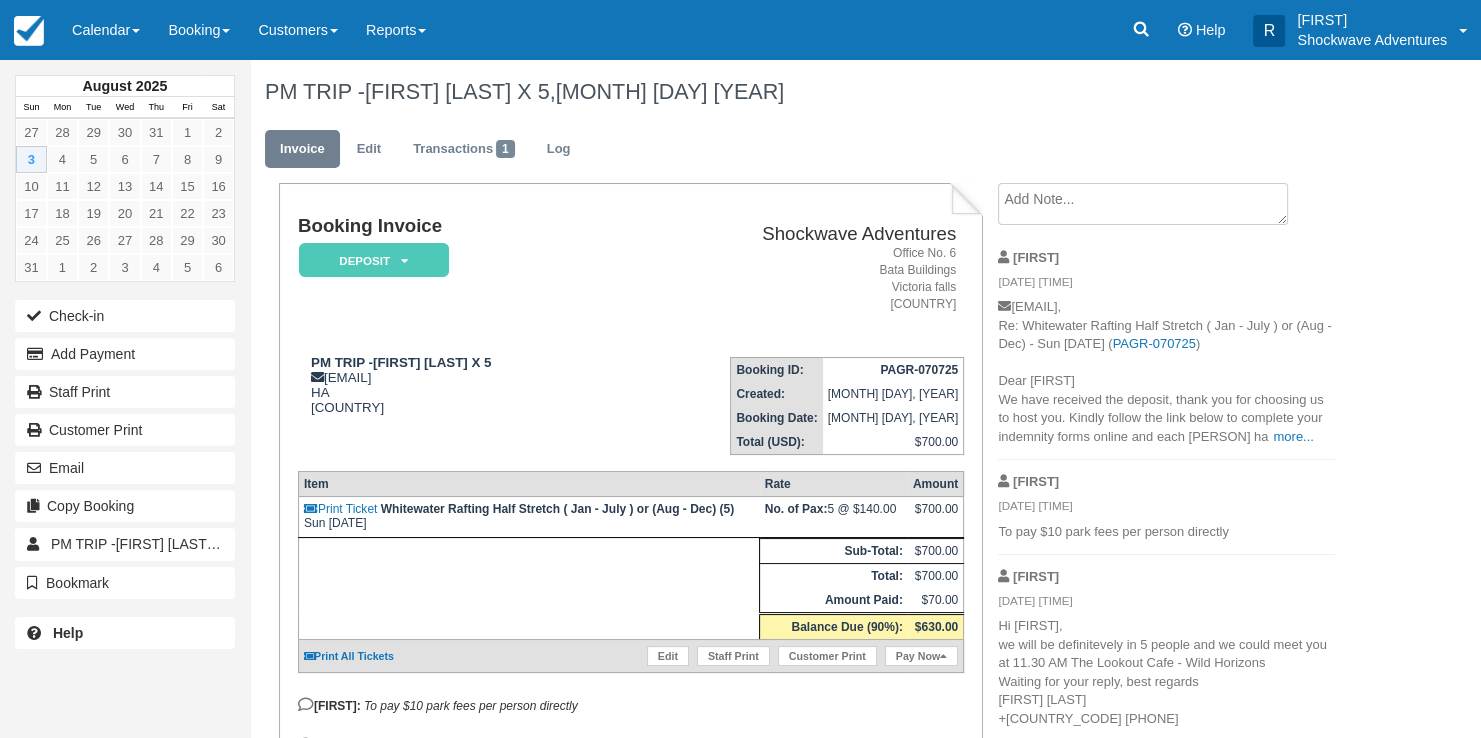 drag, startPoint x: 1399, startPoint y: 193, endPoint x: 1482, endPoint y: 311, distance: 144.26712 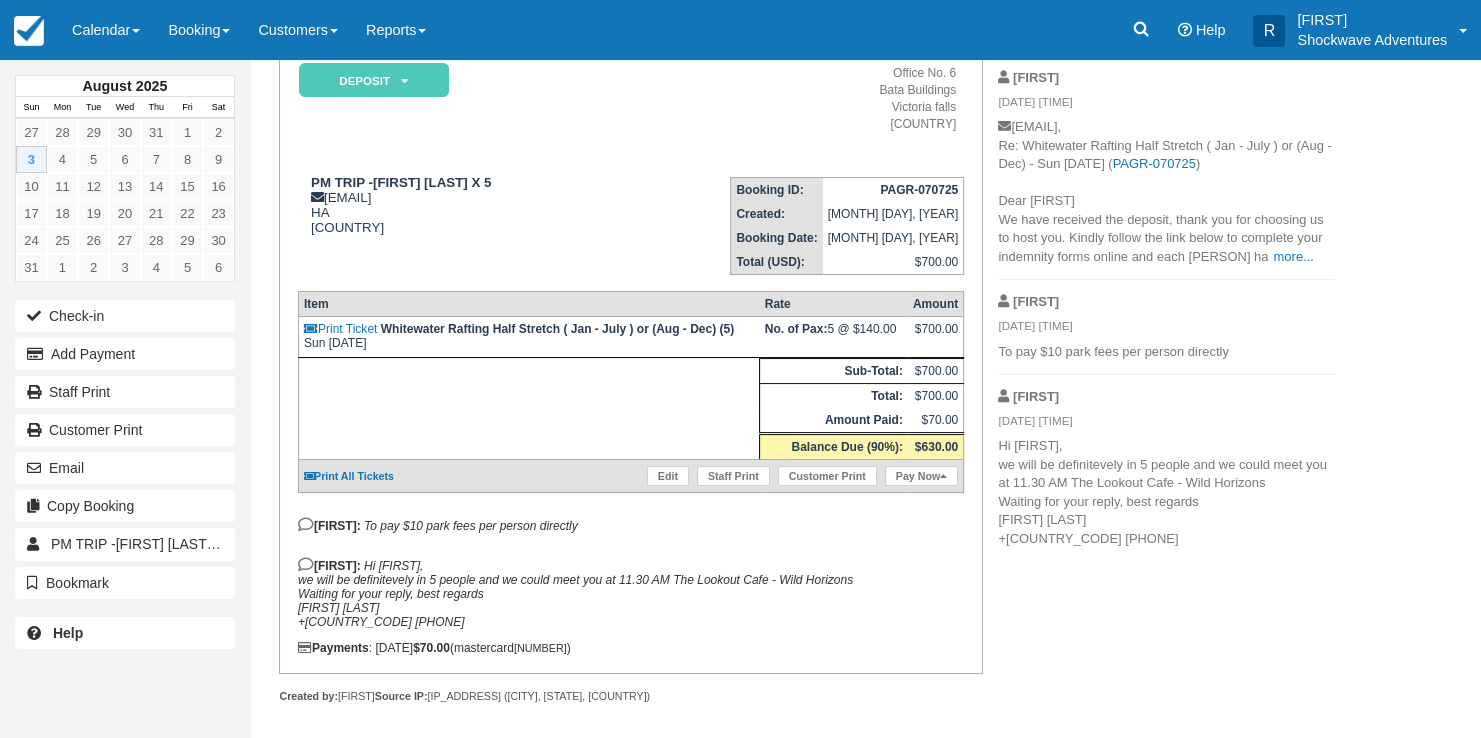scroll, scrollTop: 181, scrollLeft: 0, axis: vertical 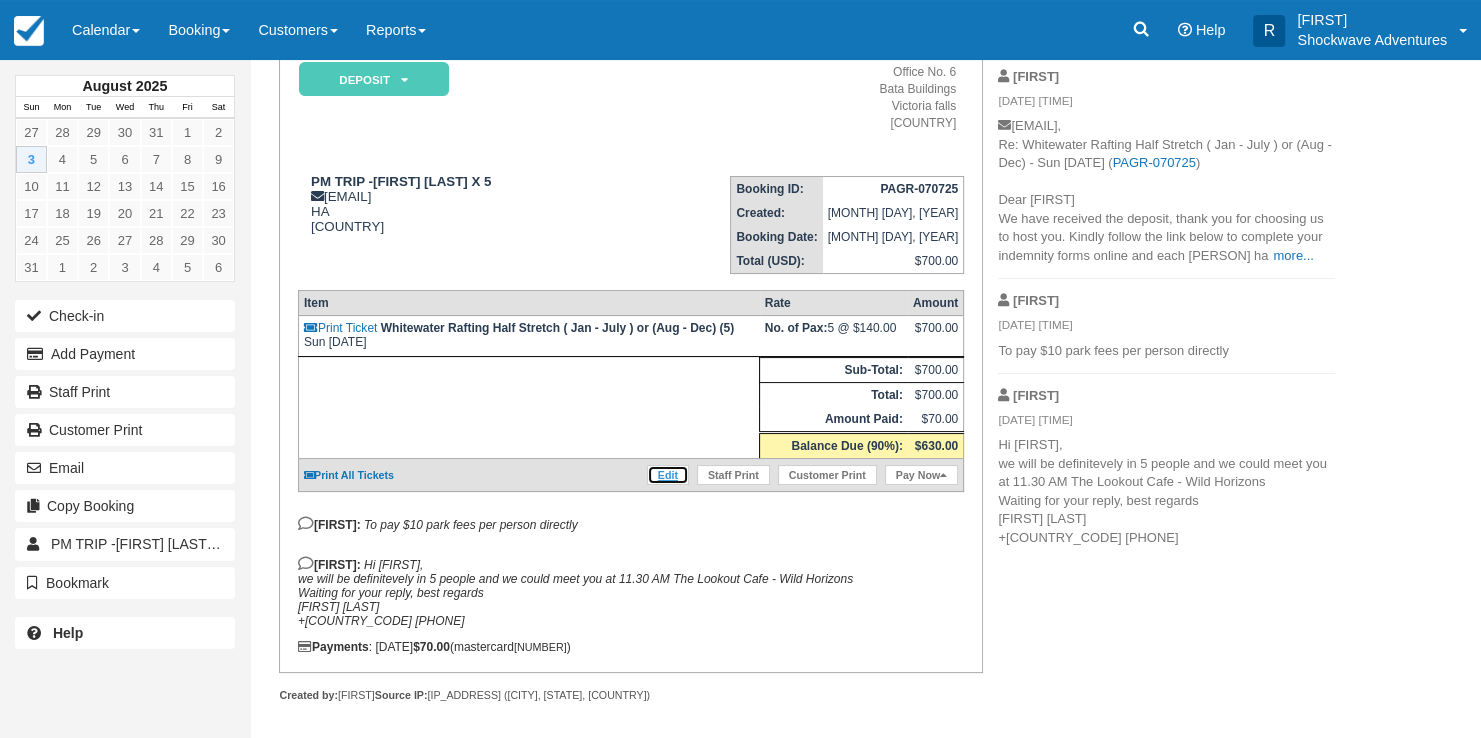 click on "Edit" at bounding box center [668, 475] 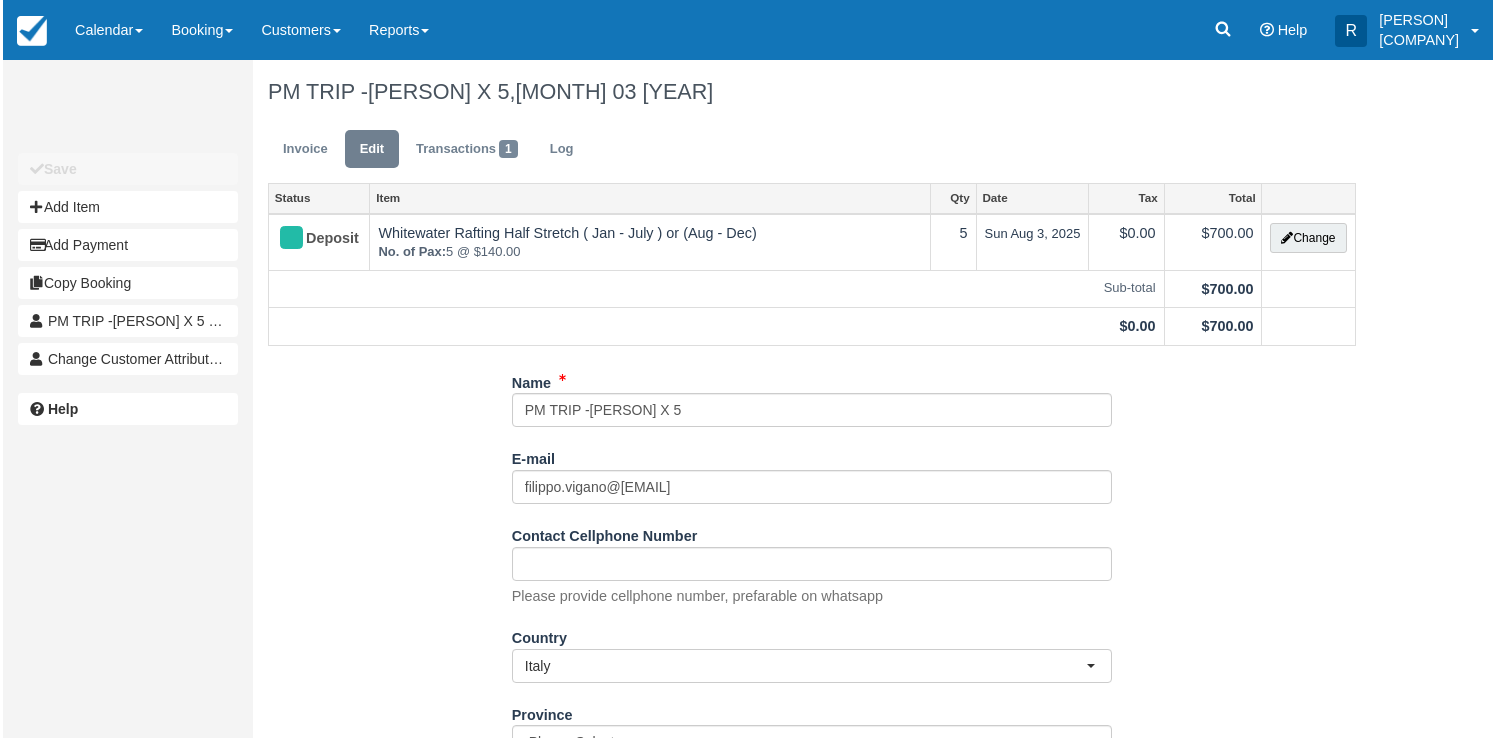scroll, scrollTop: 0, scrollLeft: 0, axis: both 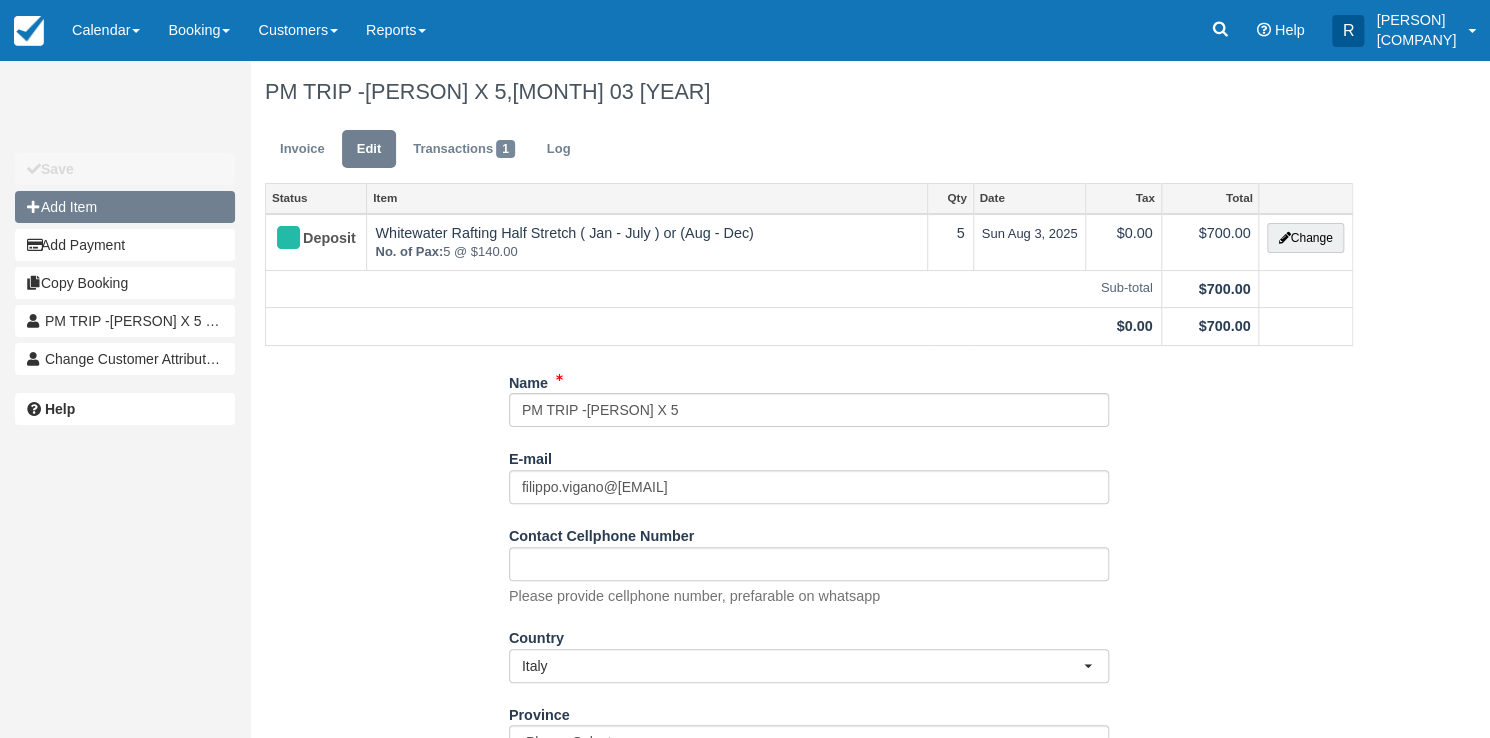 click on "Add Item" at bounding box center [125, 207] 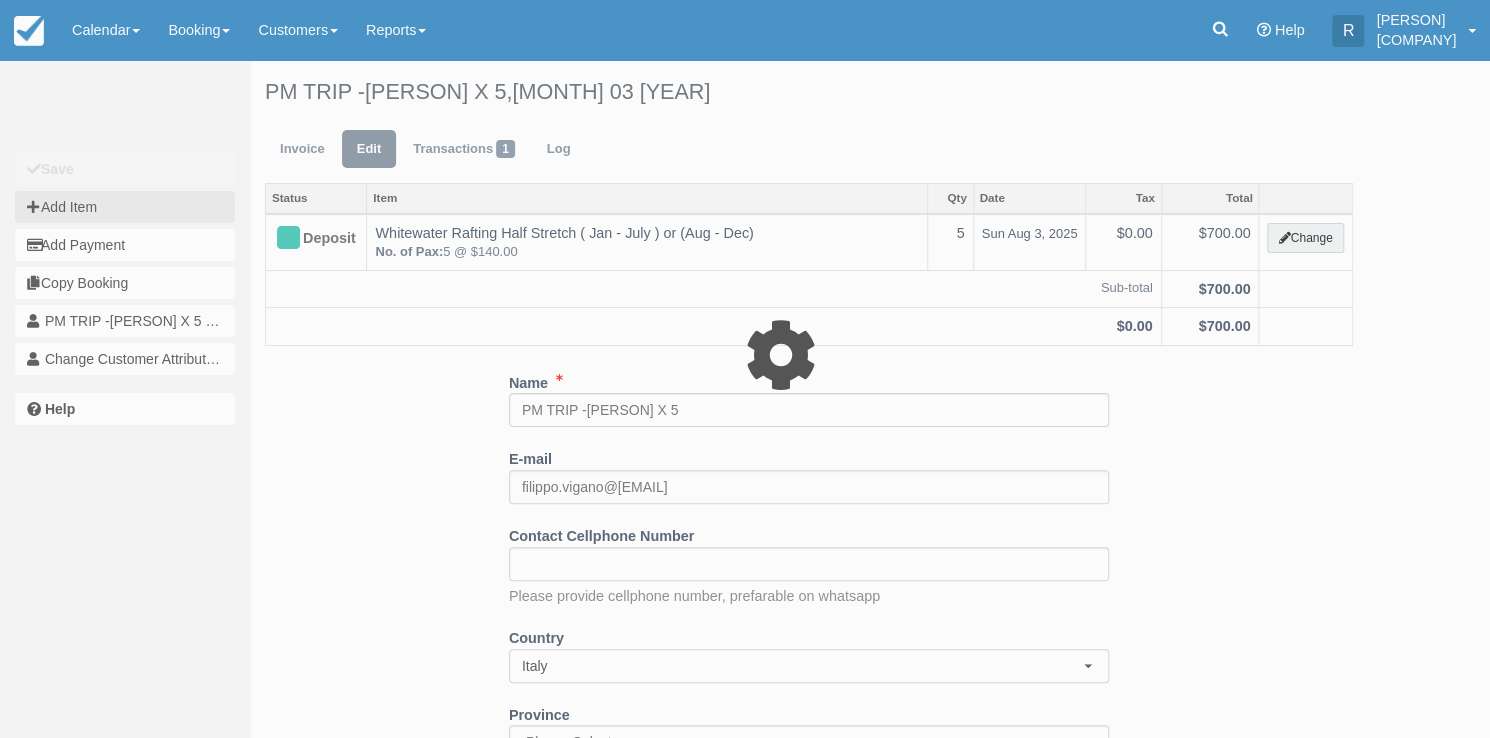 type on "0.00" 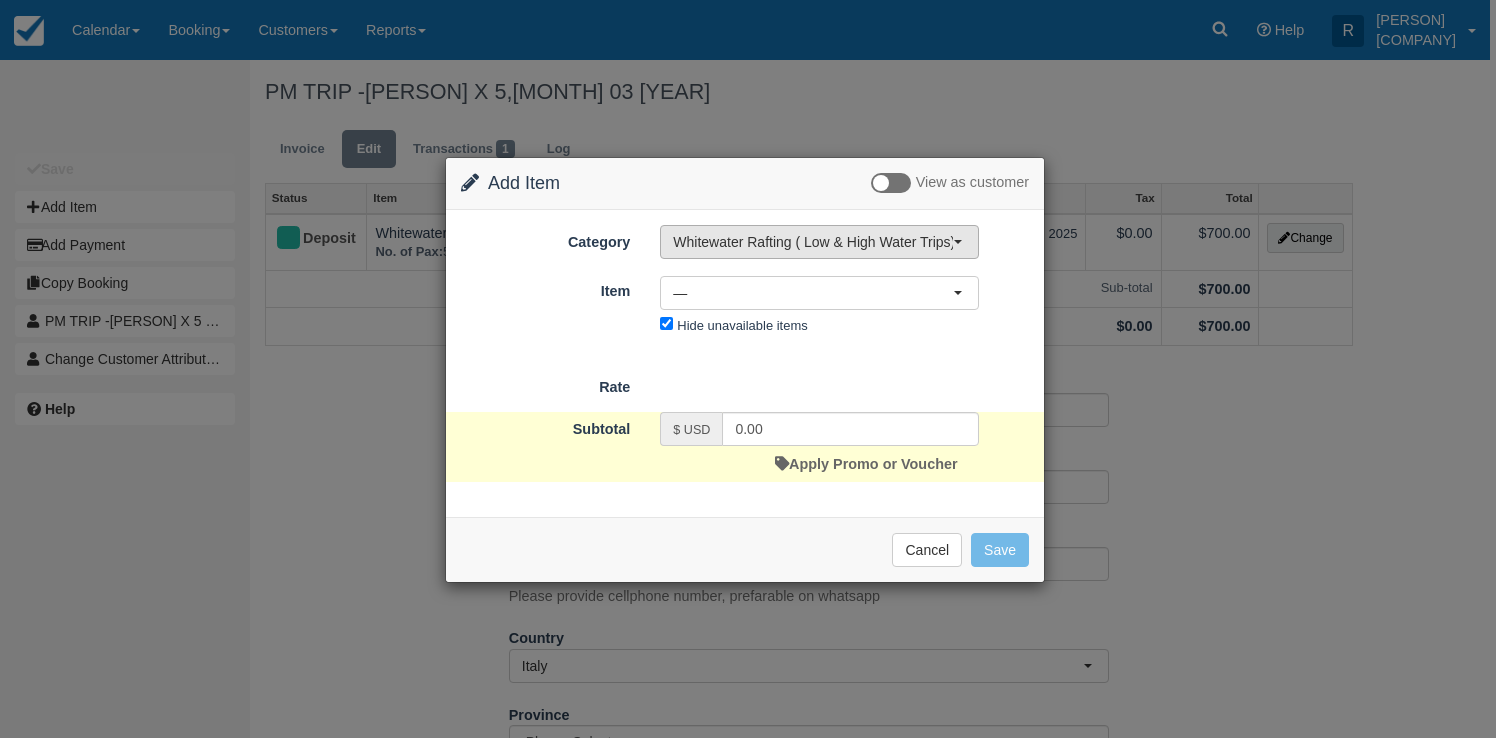 click on "Whitewater Rafting ( Low & High Water Trips)" at bounding box center (813, 242) 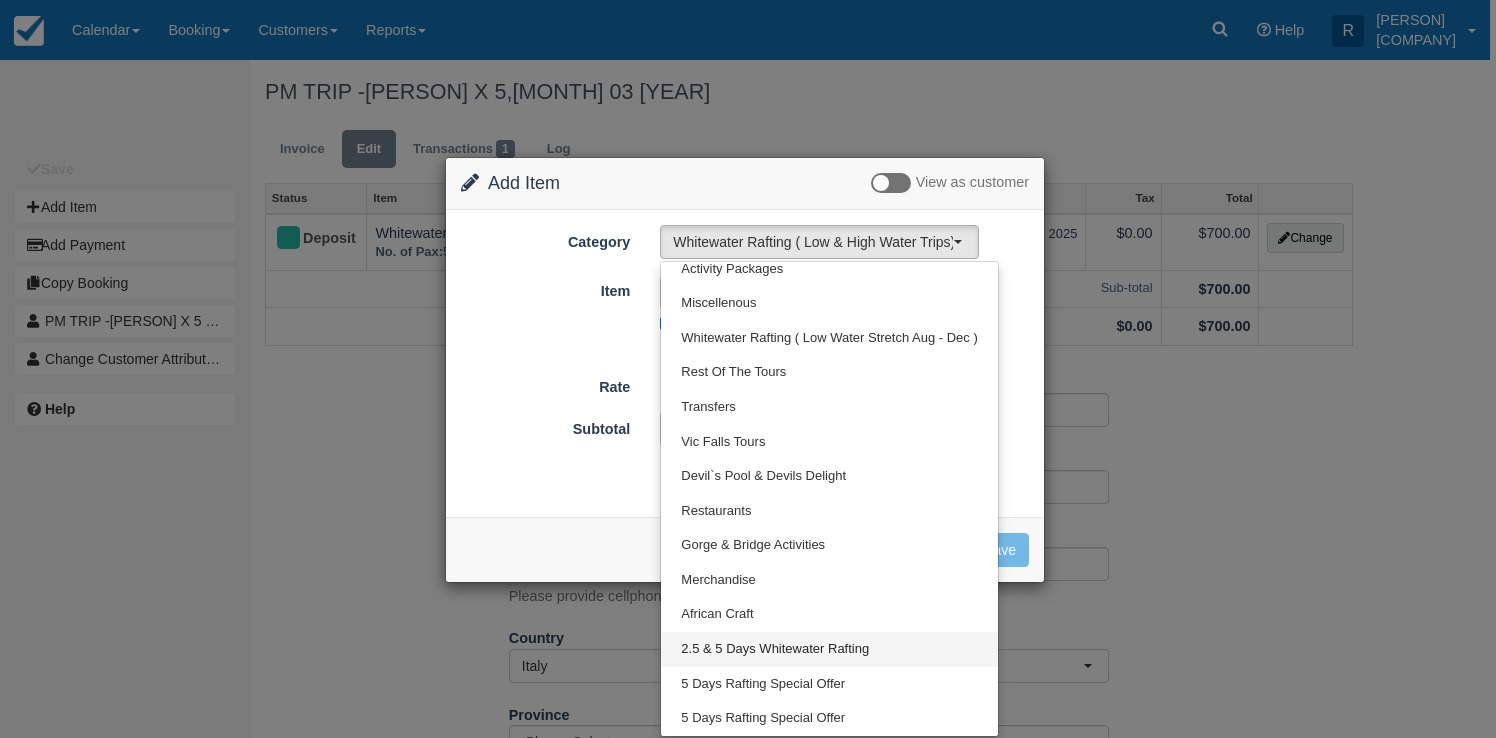 scroll, scrollTop: 359, scrollLeft: 0, axis: vertical 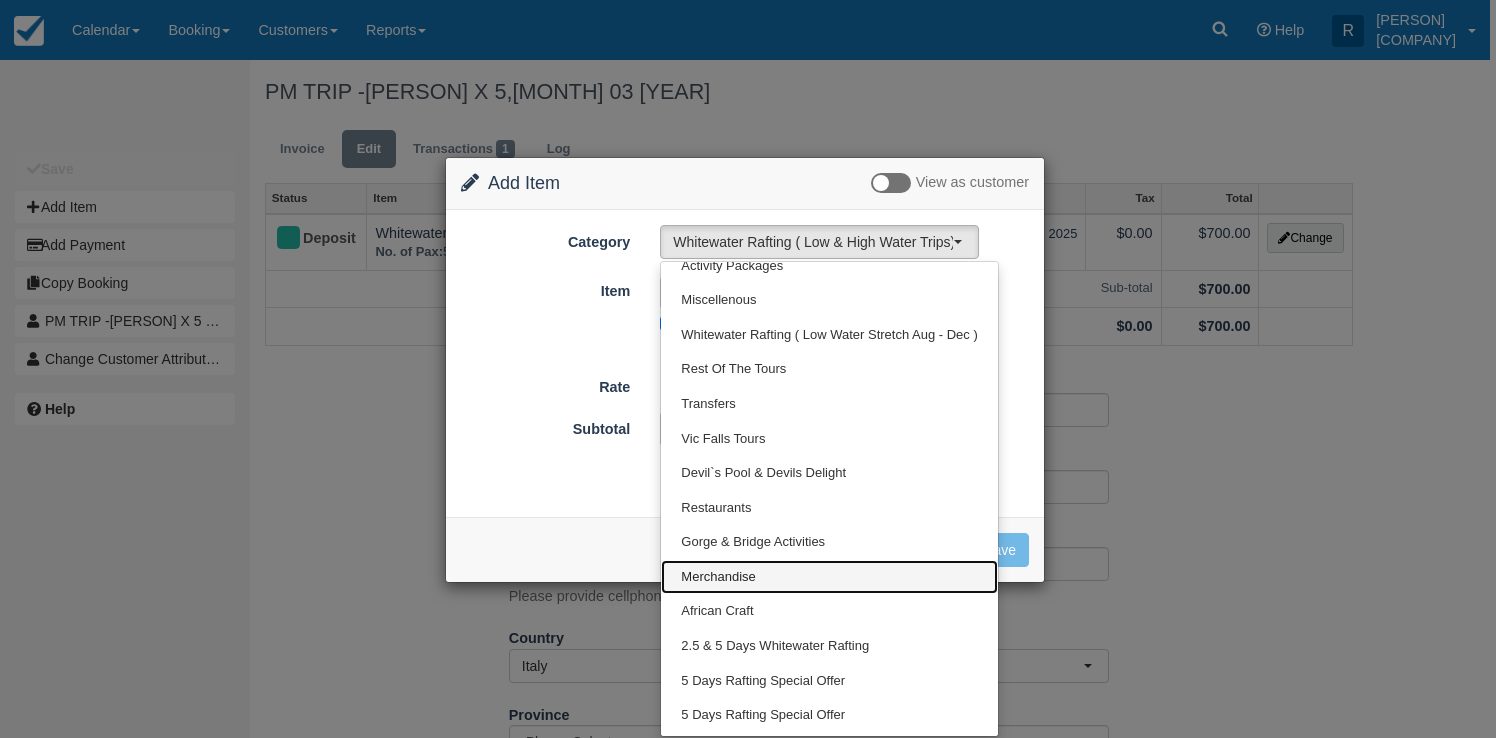 click on "Merchandise" at bounding box center (718, 577) 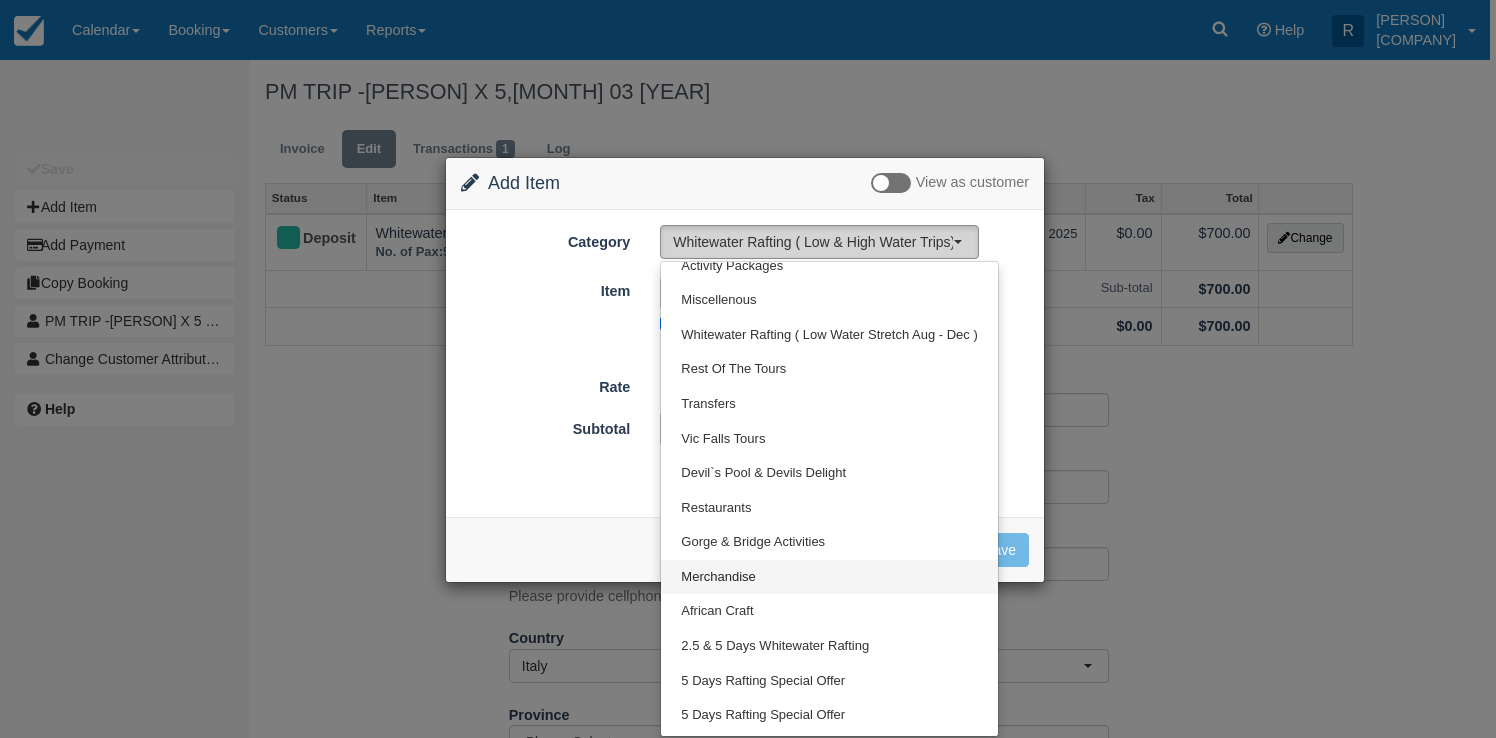 select on "31" 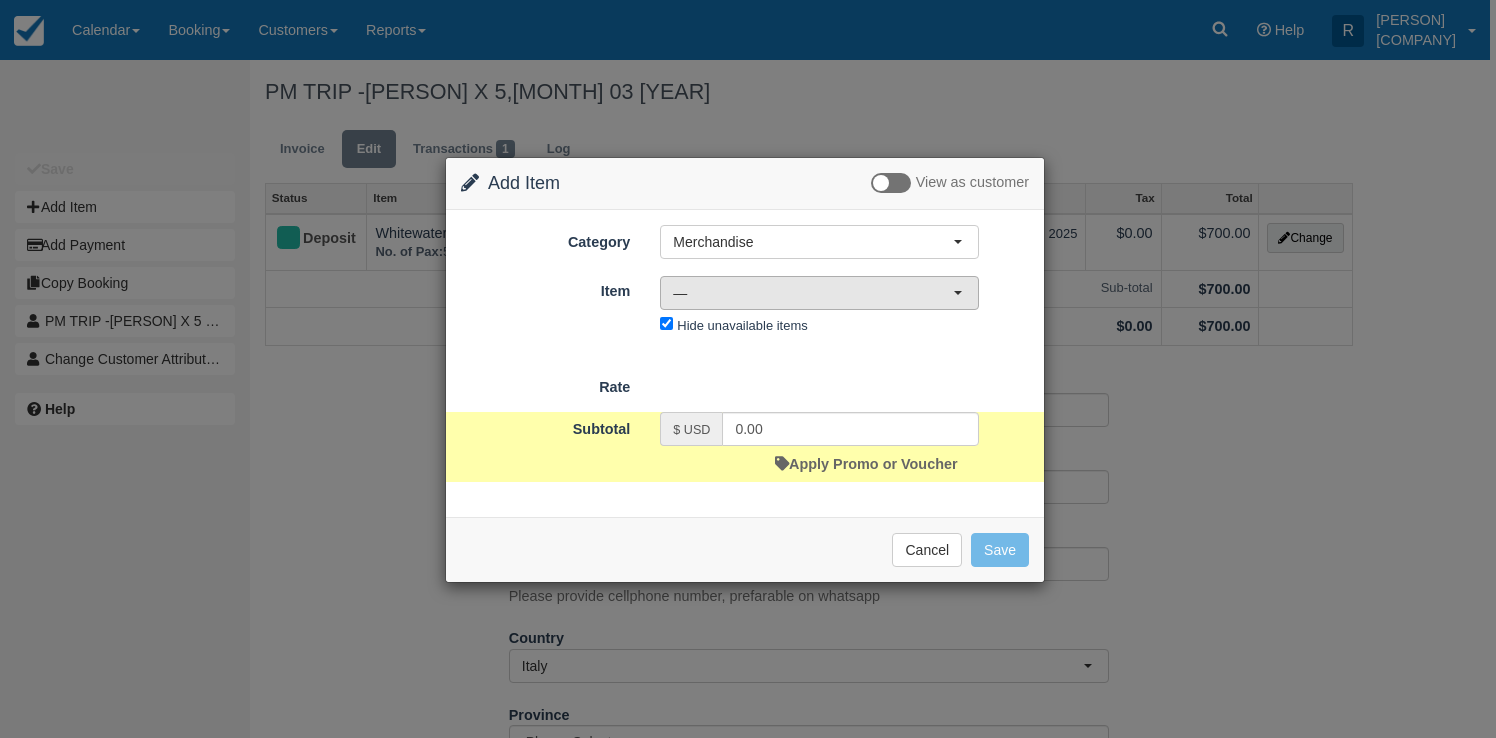 click on "—" at bounding box center (813, 293) 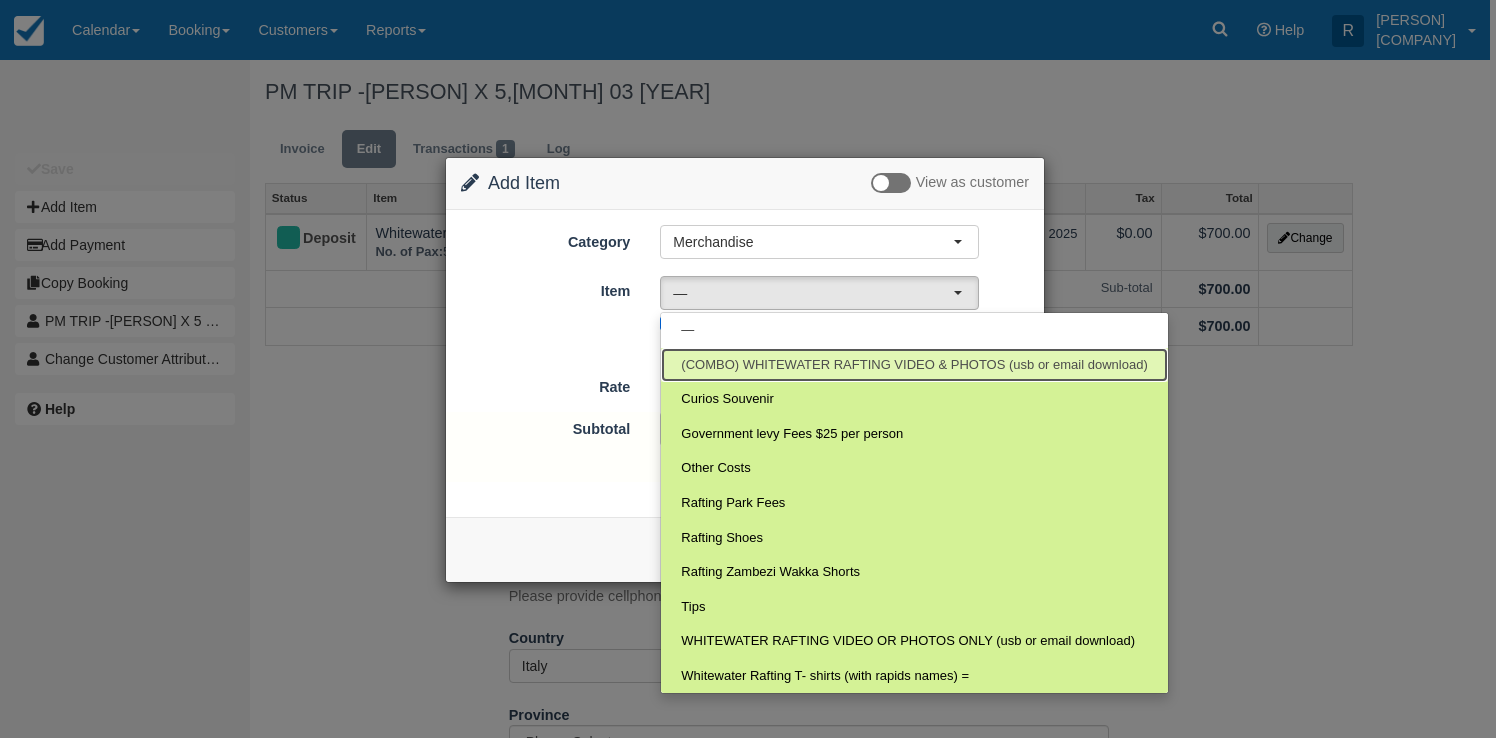 click on "(COMBO) WHITEWATER RAFTING VIDEO & PHOTOS (usb or email download)" at bounding box center (914, 365) 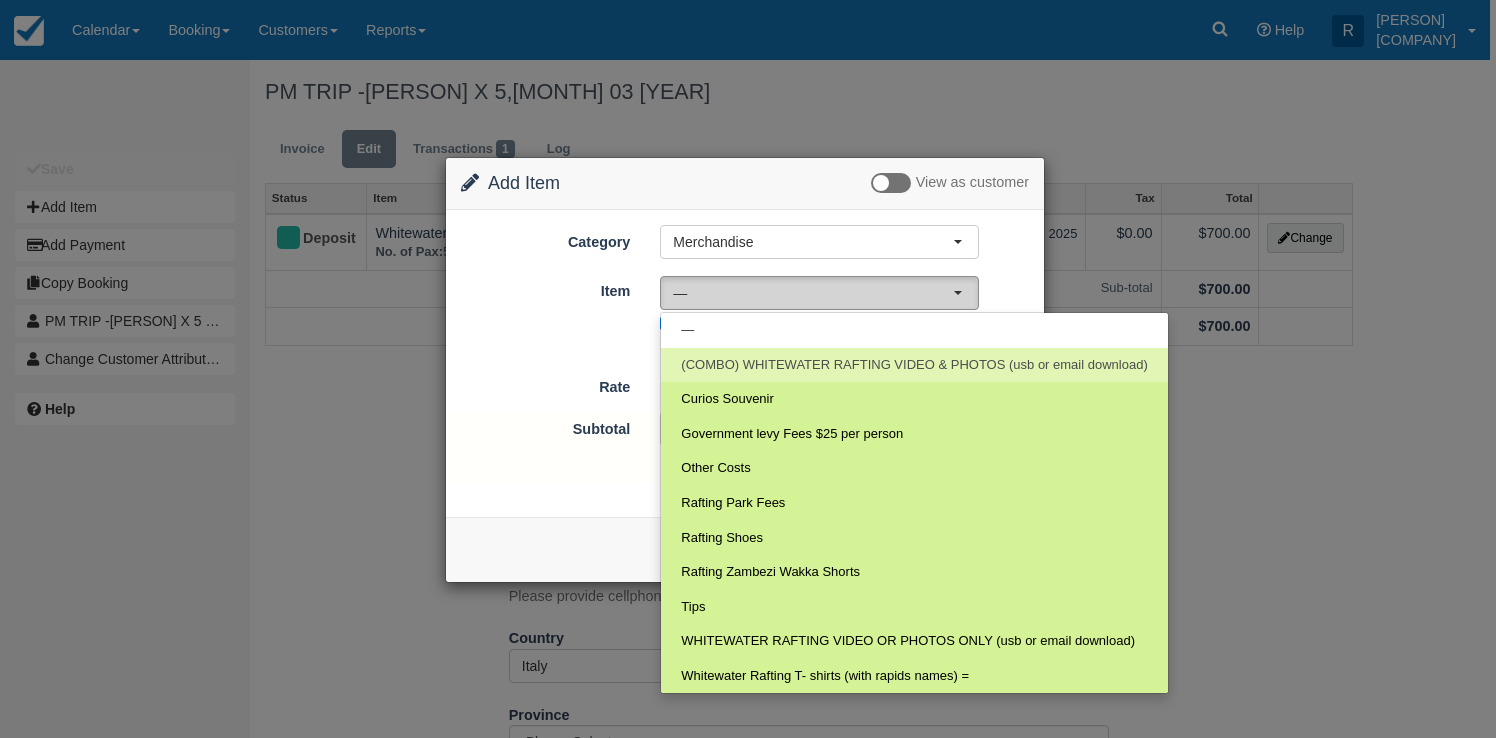 select on "66" 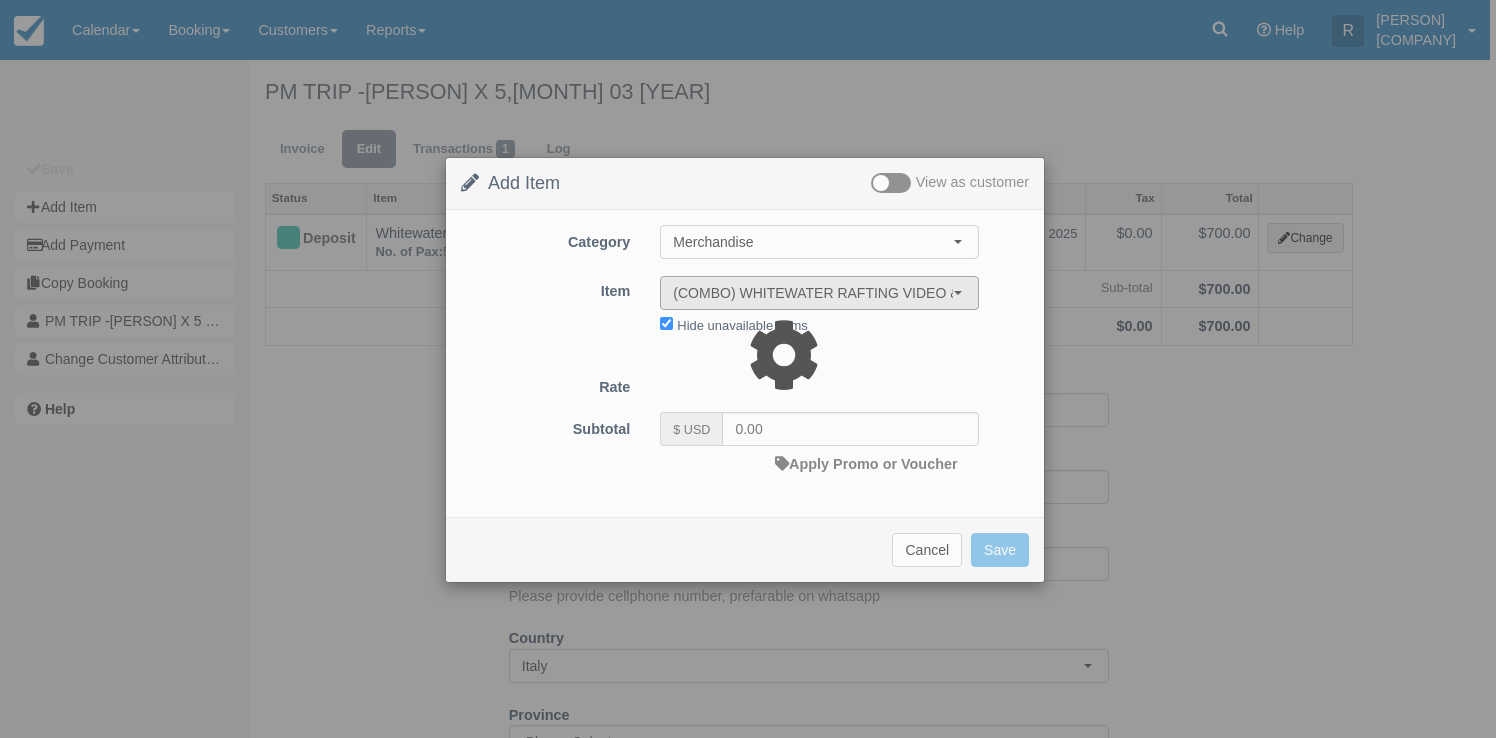 type on "80.00" 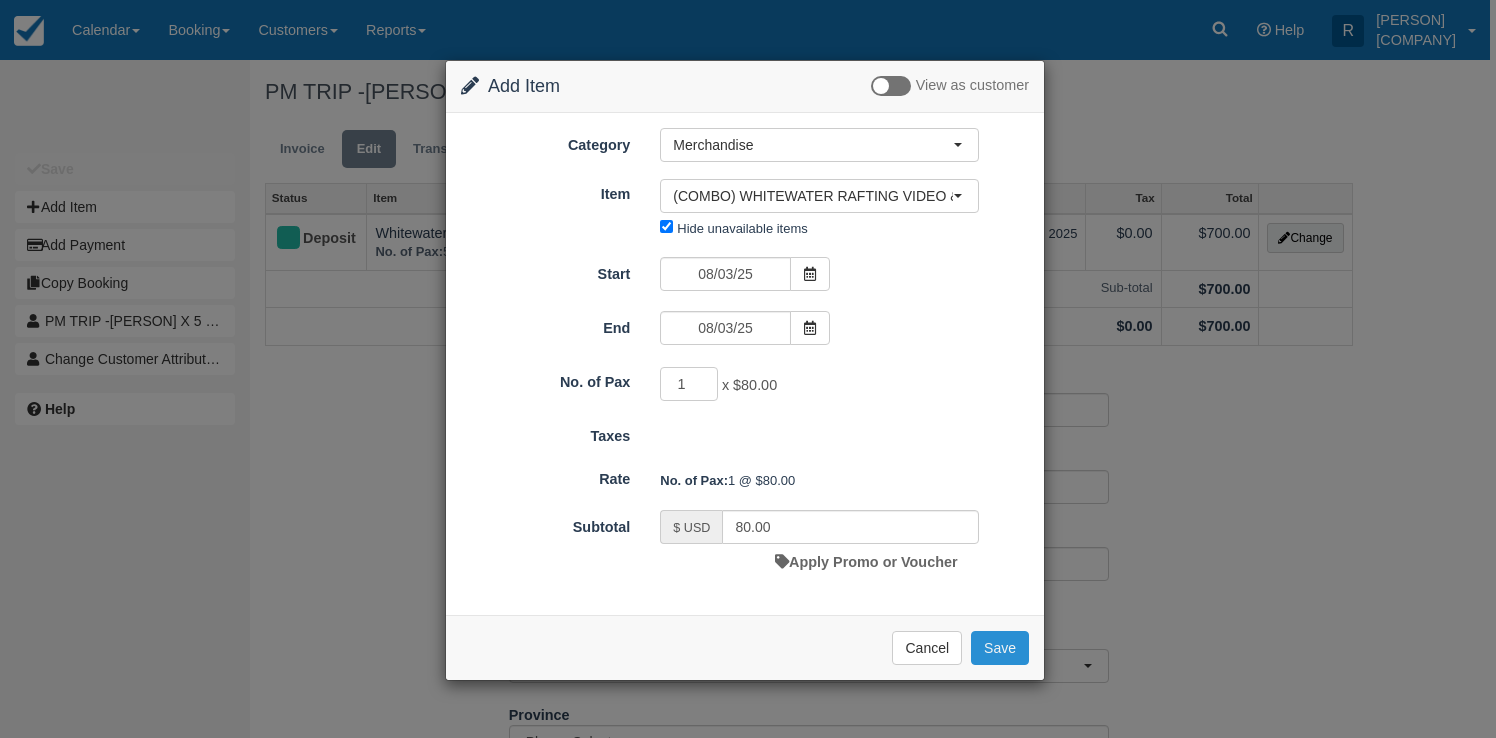 click on "Save" at bounding box center [1000, 648] 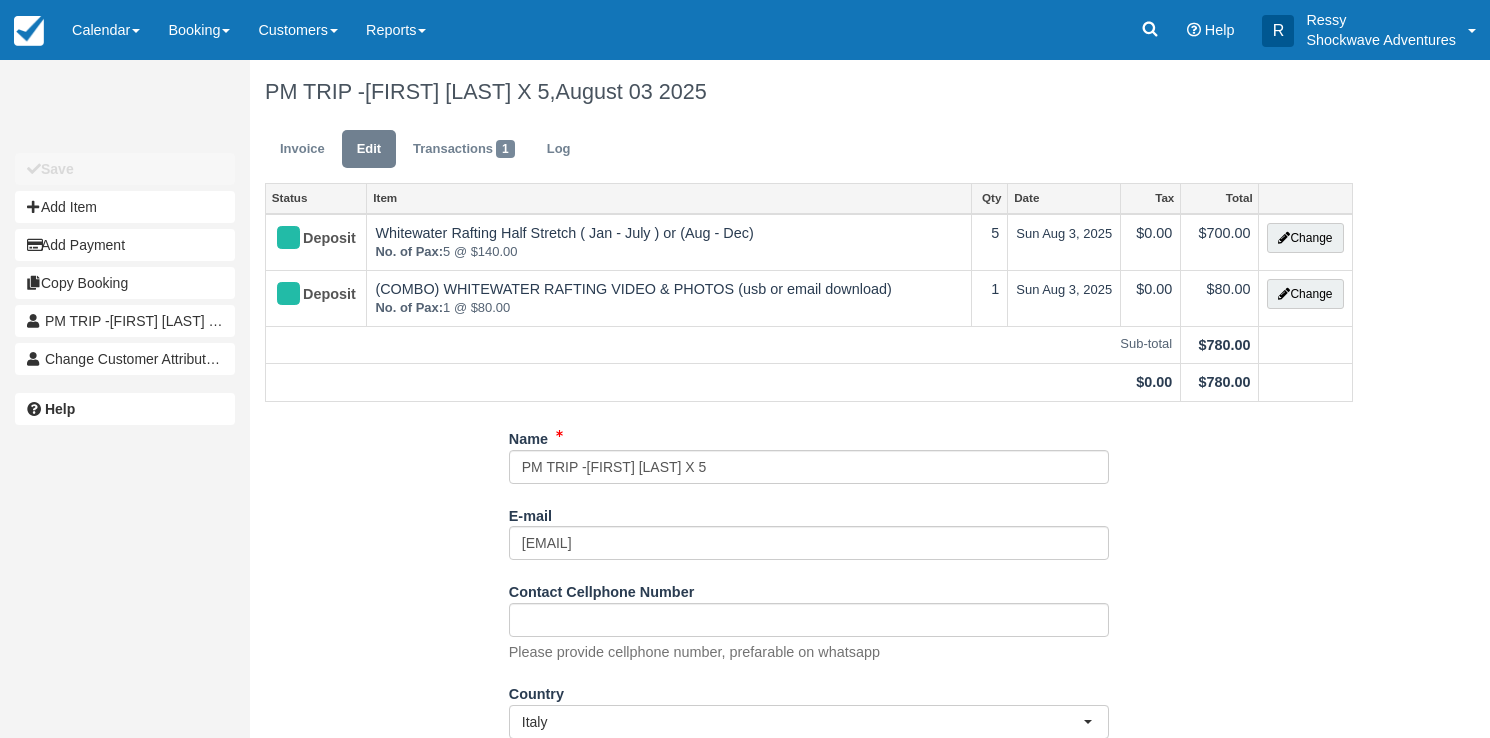 scroll, scrollTop: 0, scrollLeft: 0, axis: both 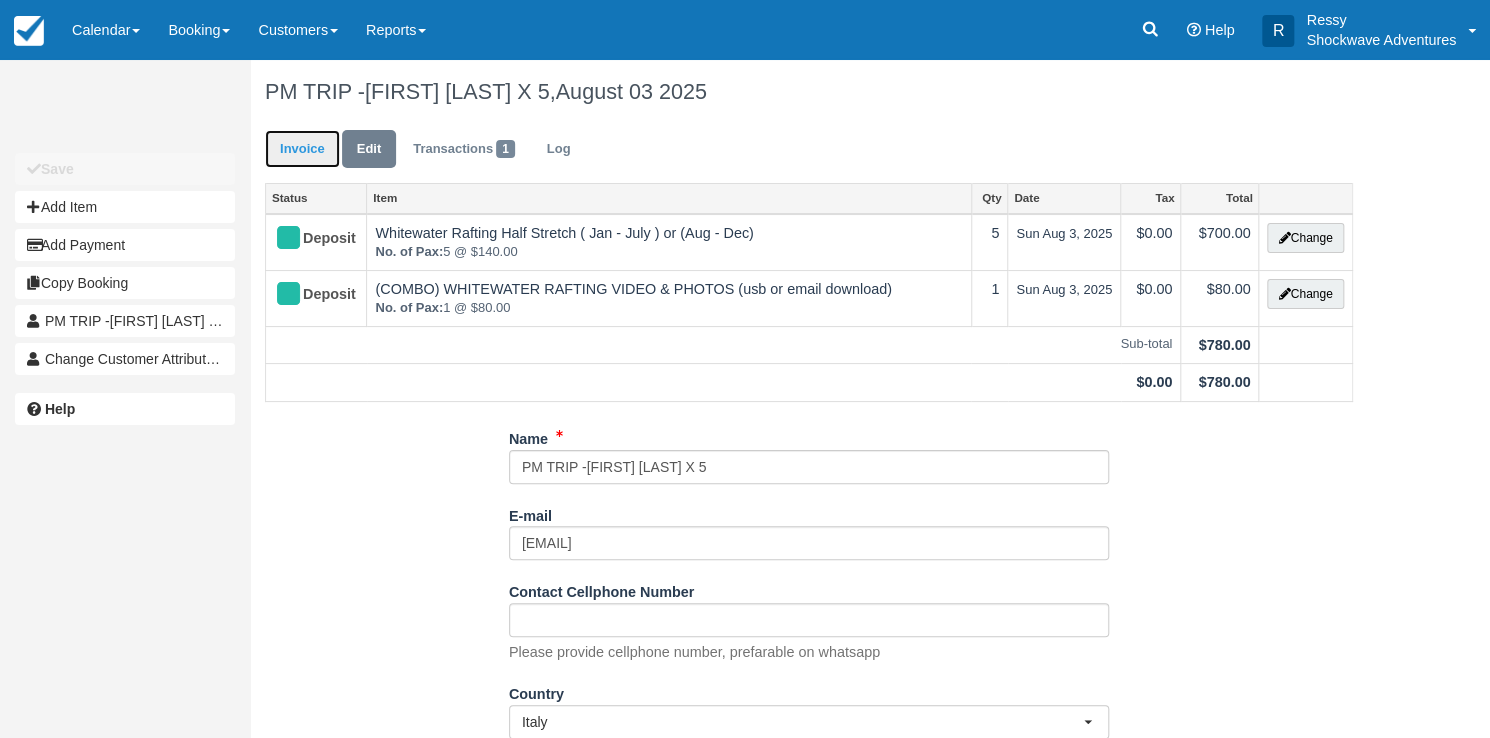 click on "Invoice" at bounding box center (302, 149) 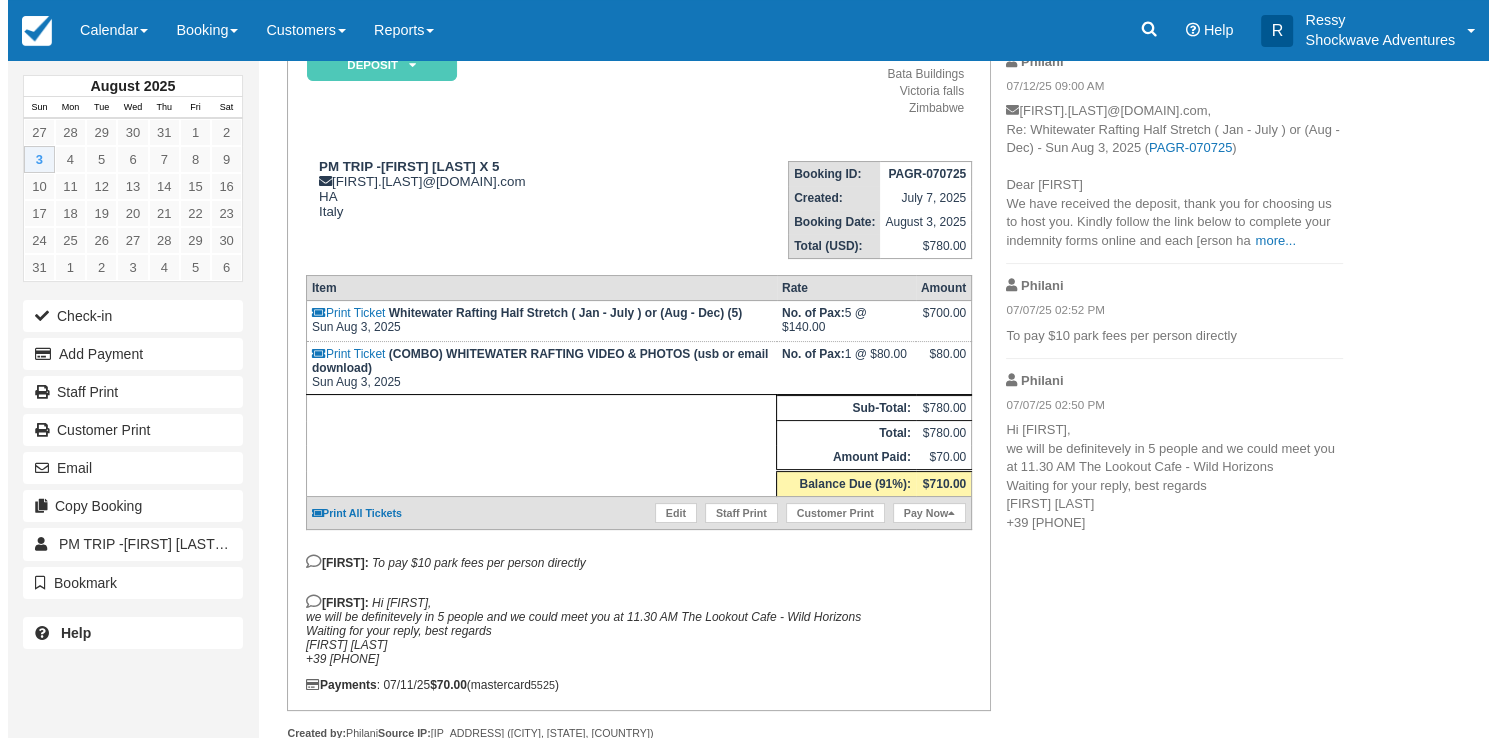 scroll, scrollTop: 200, scrollLeft: 0, axis: vertical 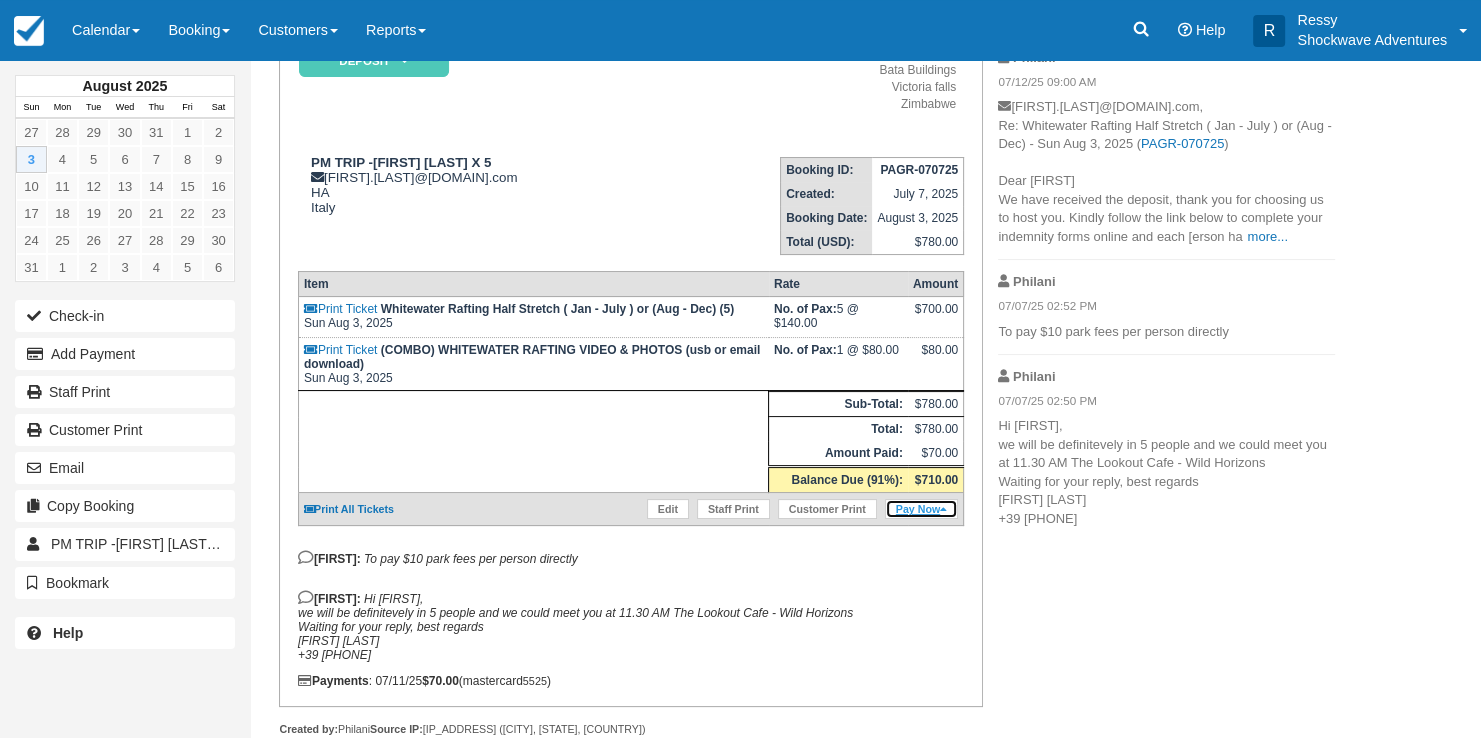 click on "Pay Now" at bounding box center (921, 509) 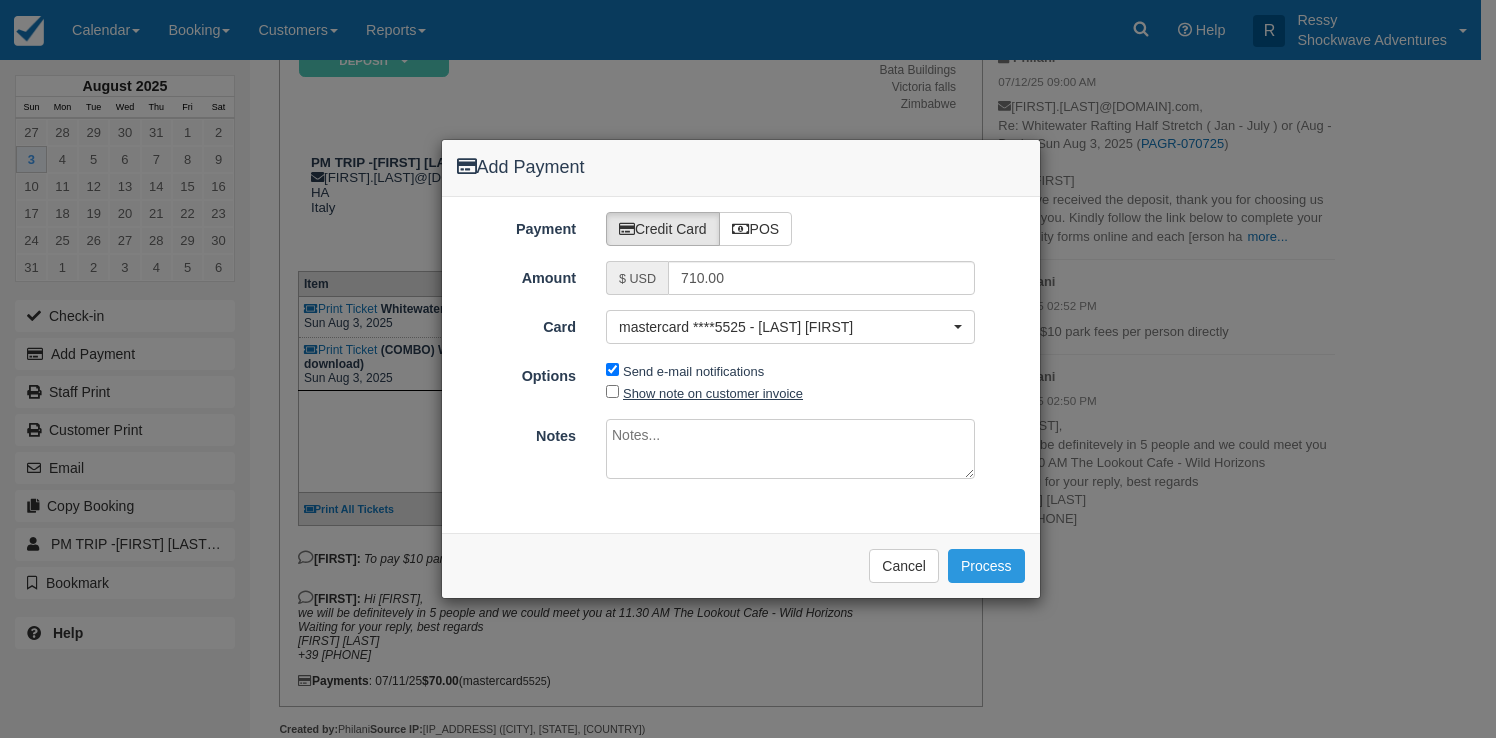 click on "Show note on customer invoice" at bounding box center [713, 393] 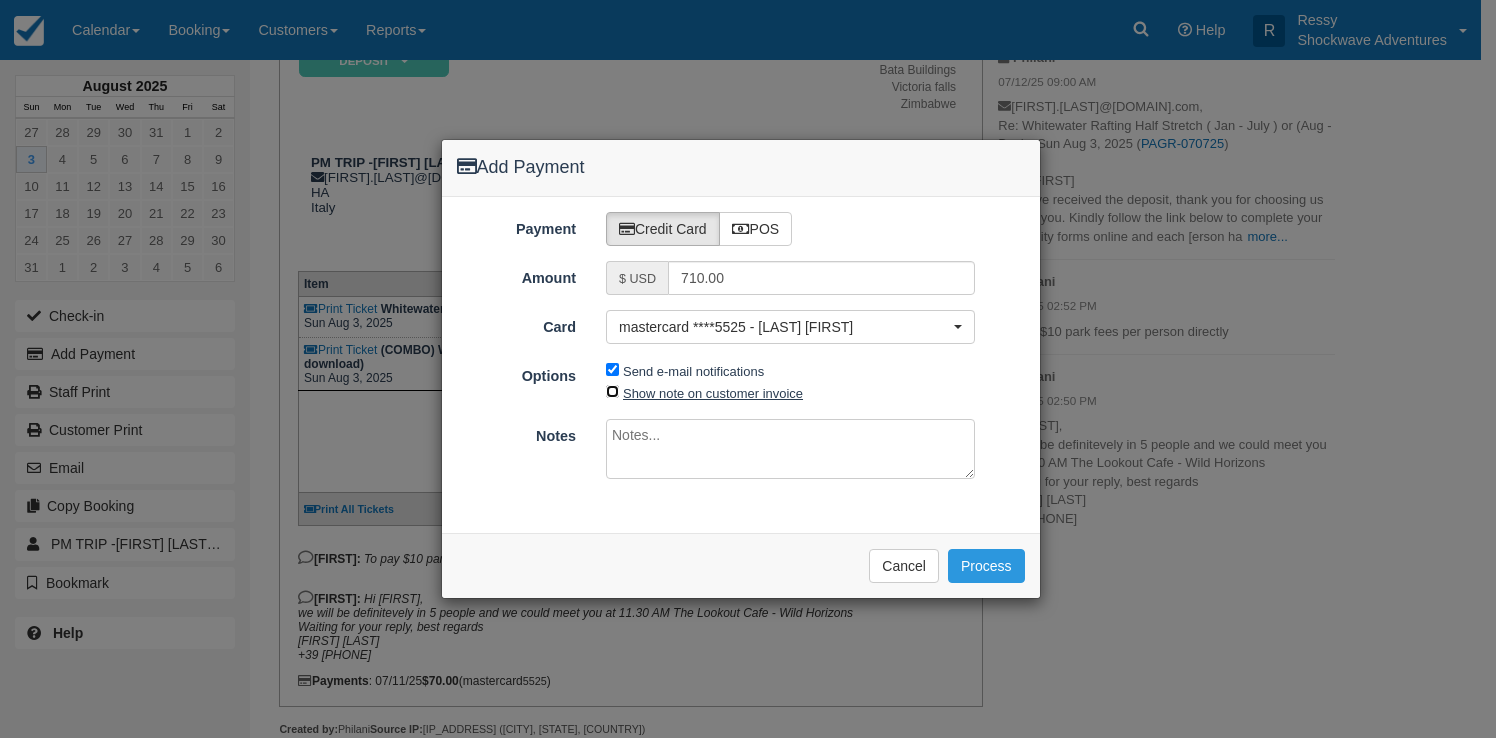 click on "Show note on customer invoice" at bounding box center (612, 391) 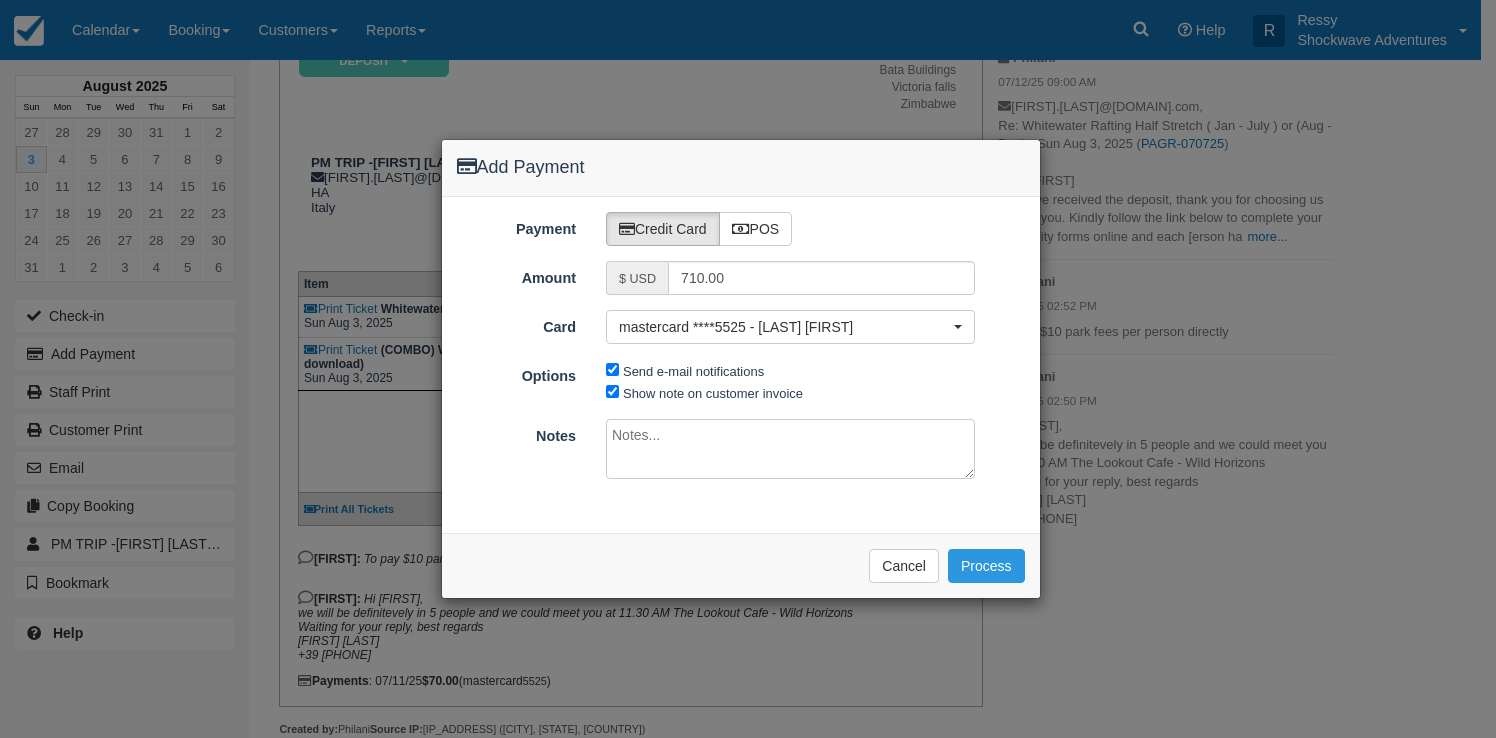 click at bounding box center [790, 449] 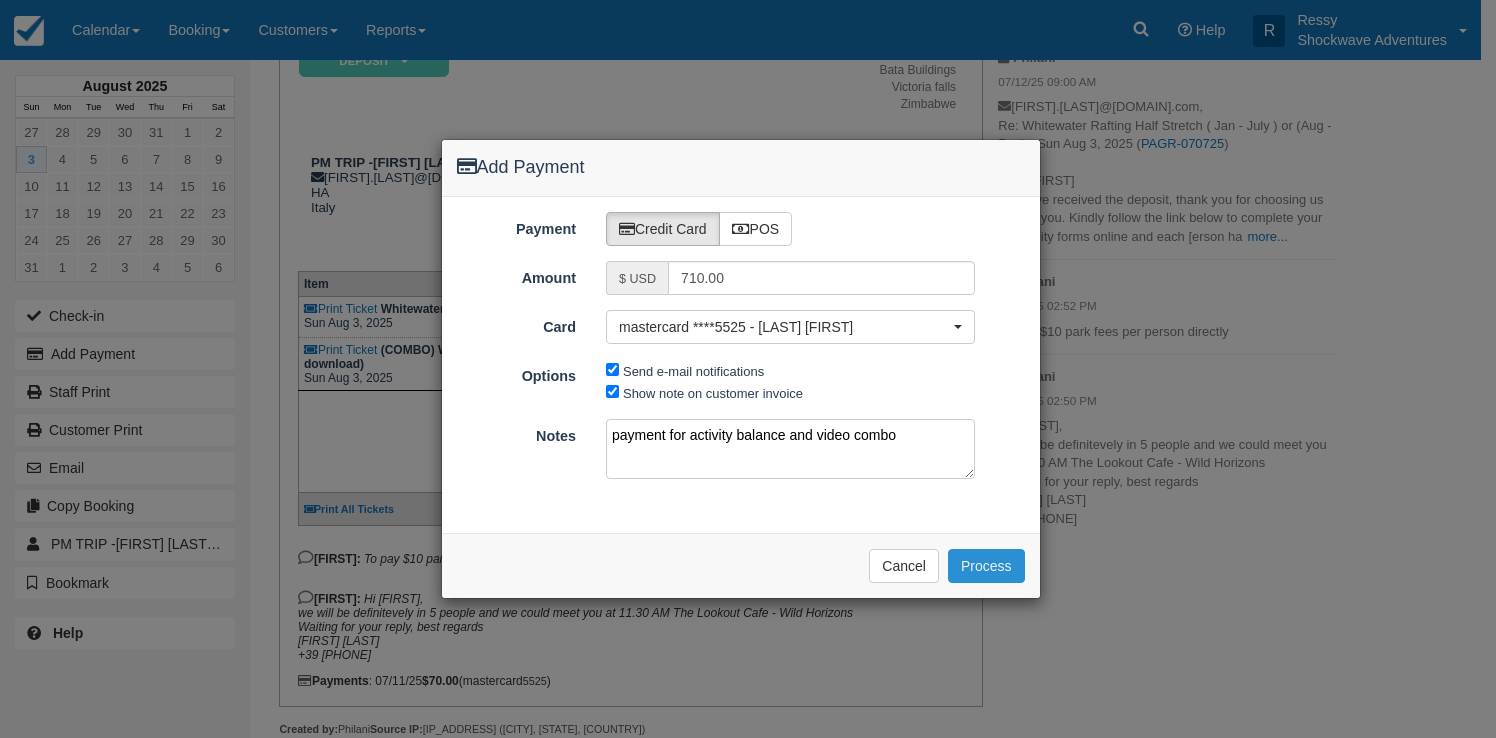 type on "payment for activity balance and video combo" 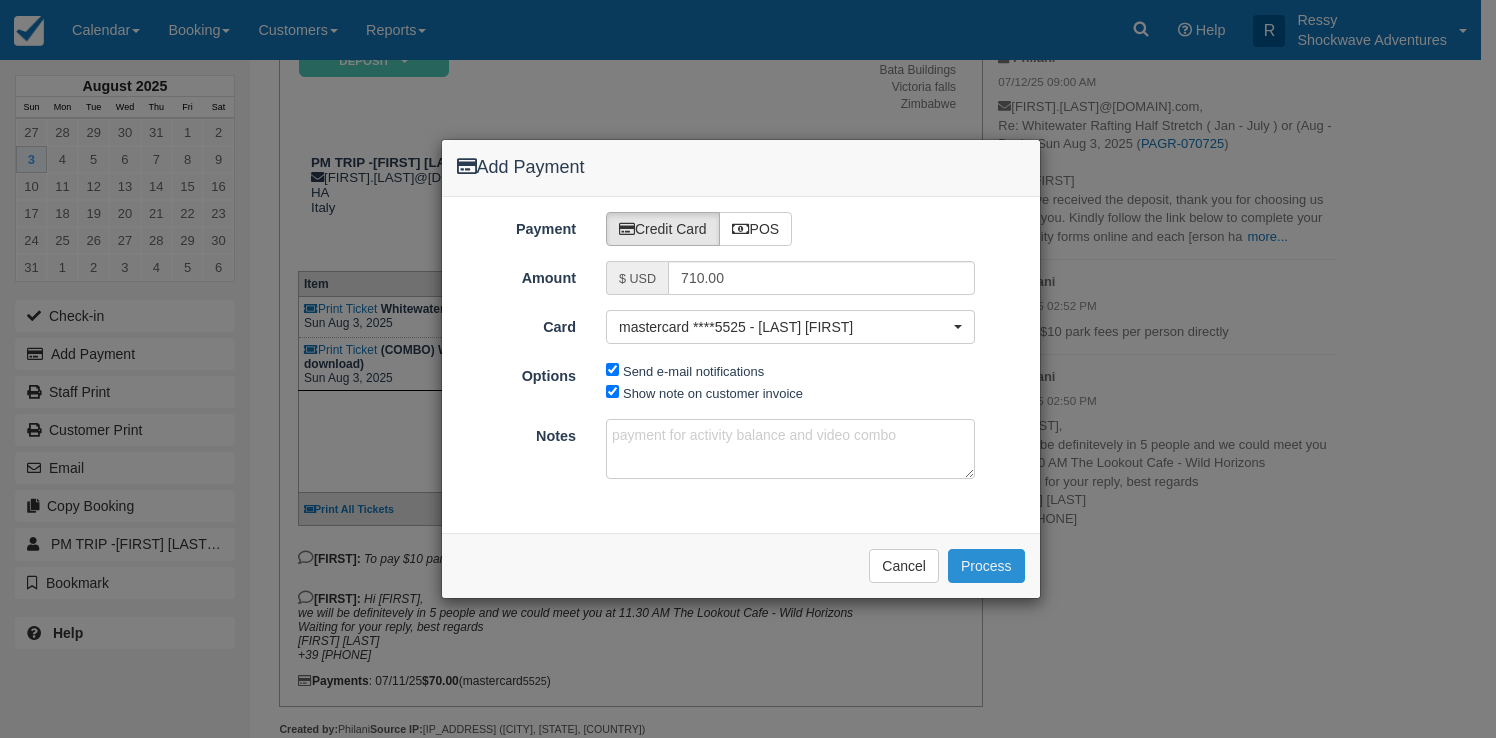 click on "Process" at bounding box center [986, 566] 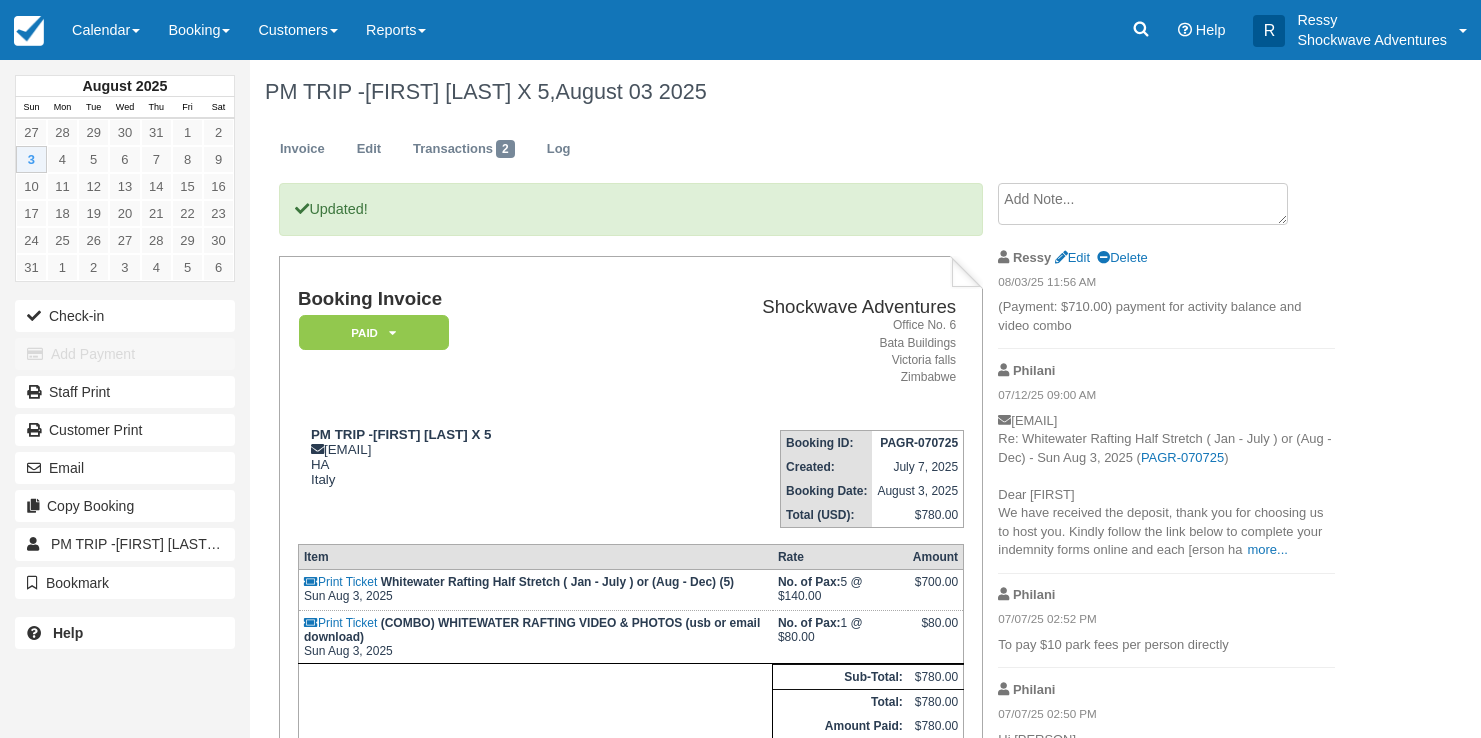 scroll, scrollTop: 0, scrollLeft: 0, axis: both 